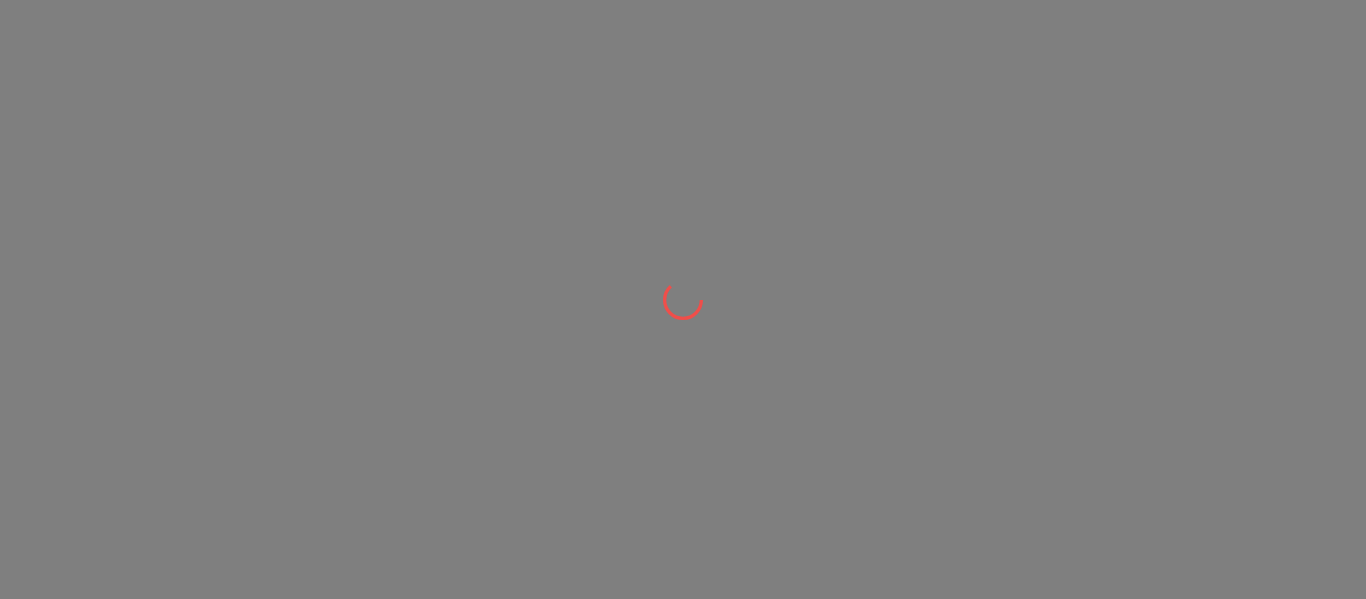 scroll, scrollTop: 0, scrollLeft: 0, axis: both 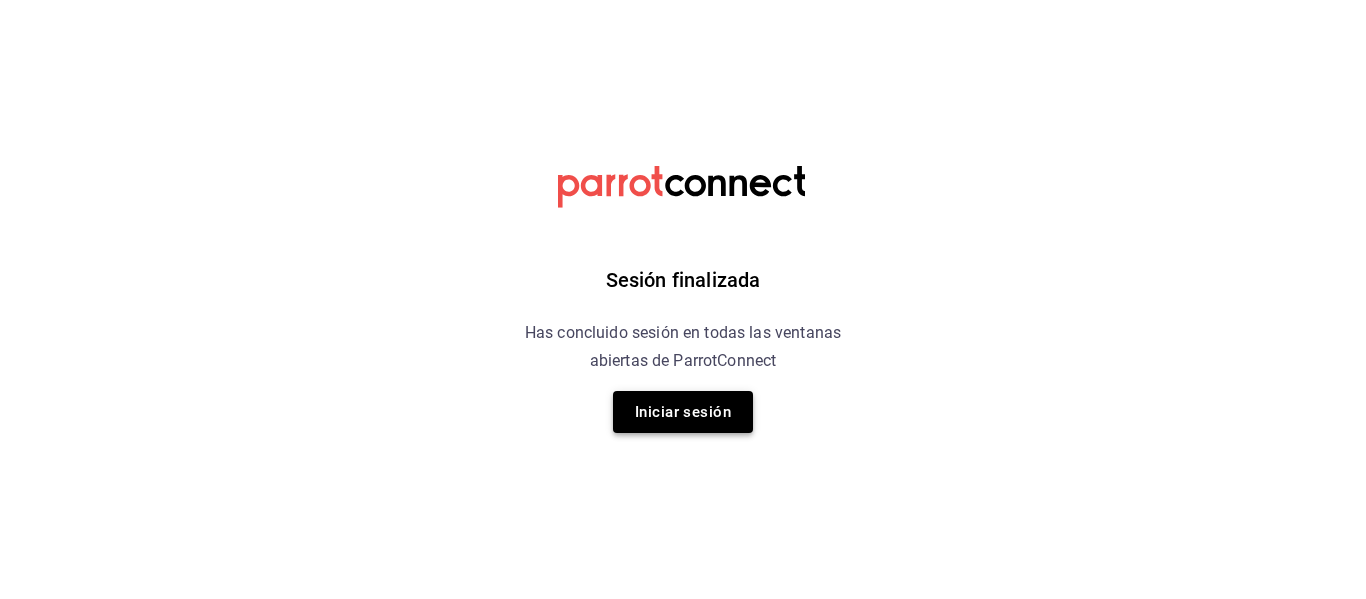 click on "Iniciar sesión" at bounding box center [683, 412] 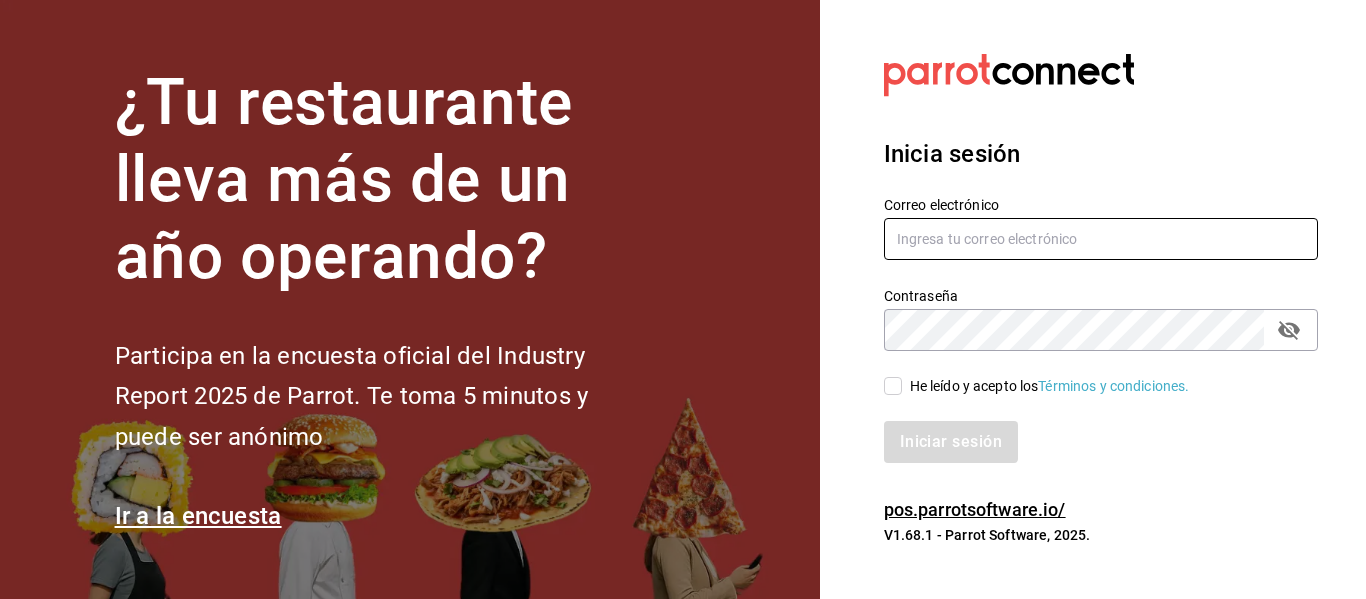 click at bounding box center [1101, 239] 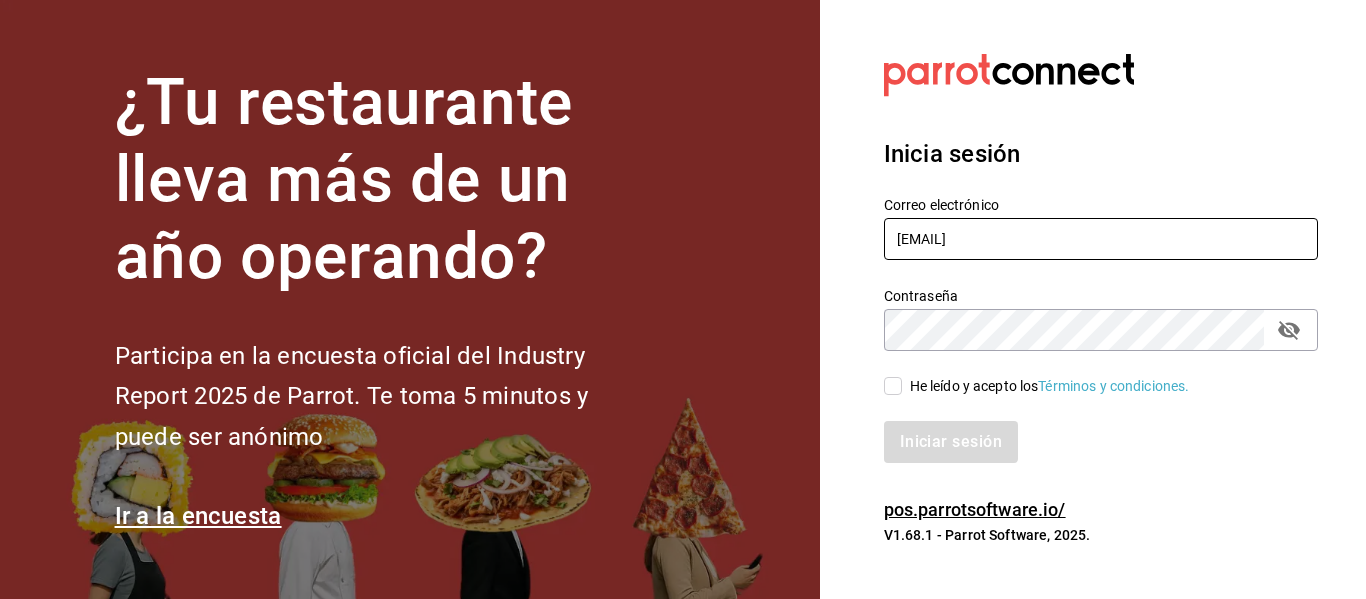 type on "[EMAIL]" 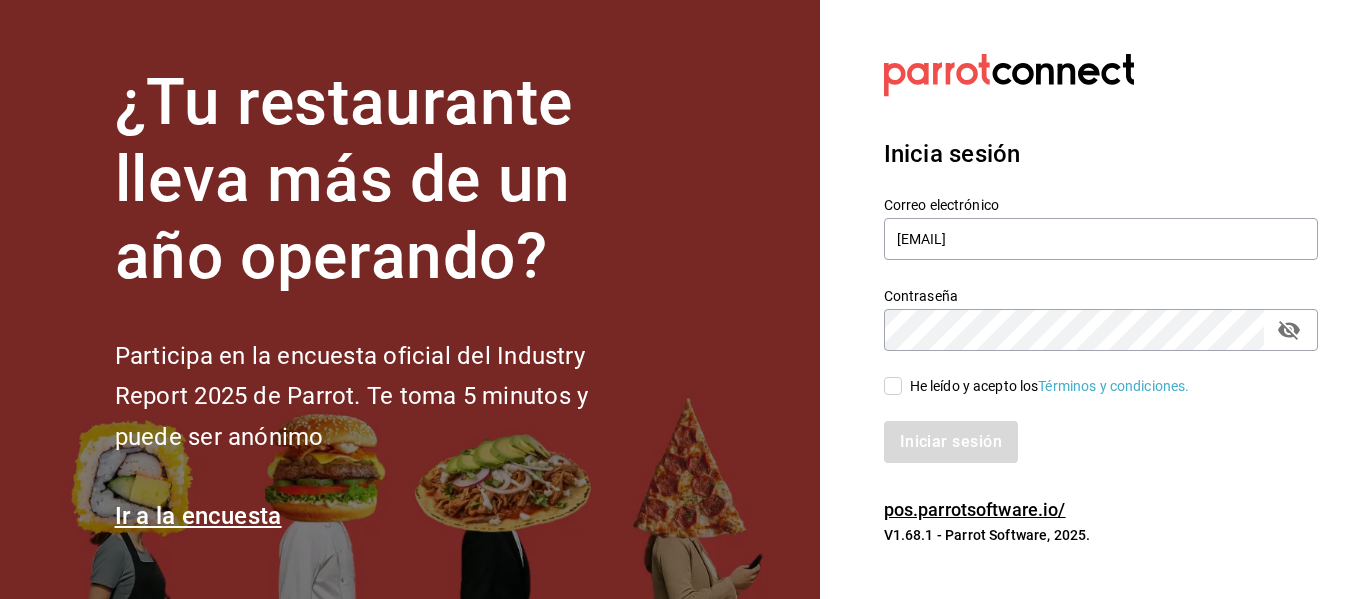 click on "Iniciar sesión" at bounding box center (1089, 430) 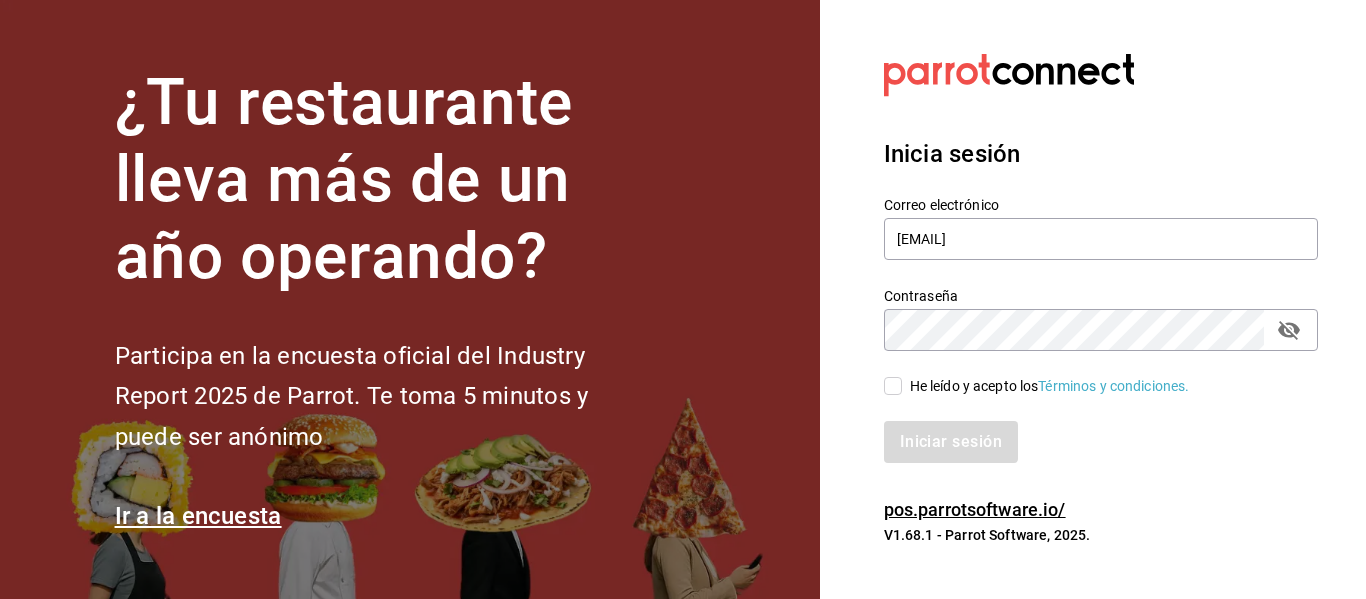 checkbox on "true" 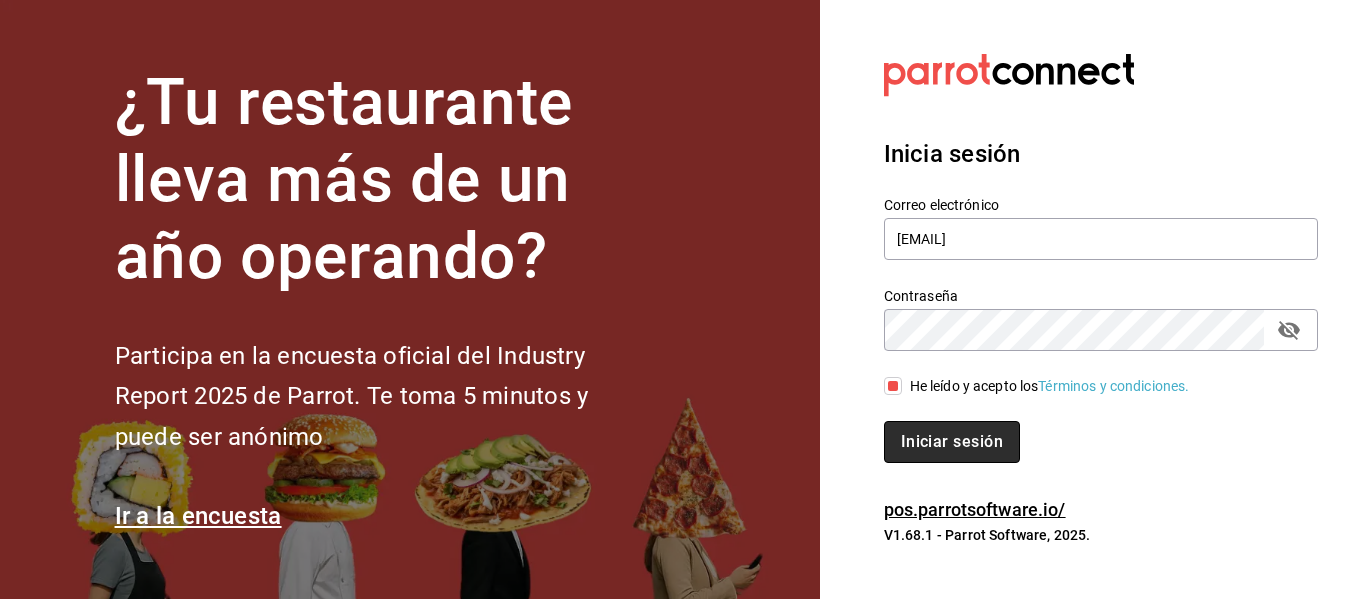 click on "Iniciar sesión" at bounding box center (952, 442) 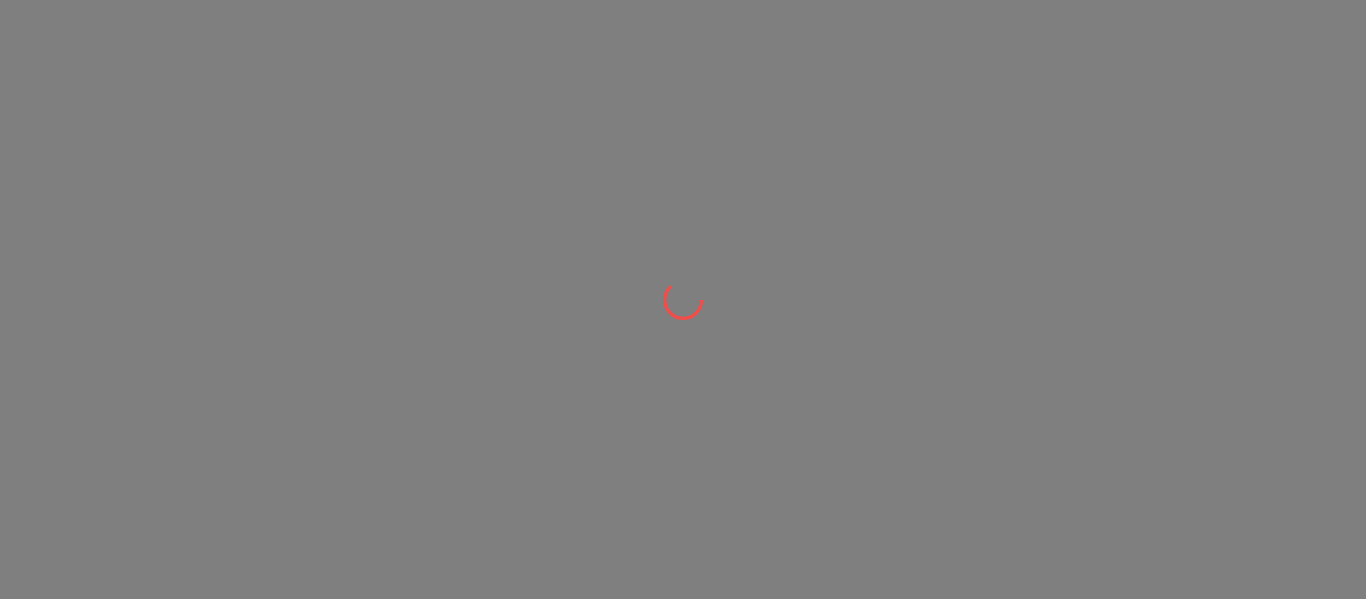 scroll, scrollTop: 0, scrollLeft: 0, axis: both 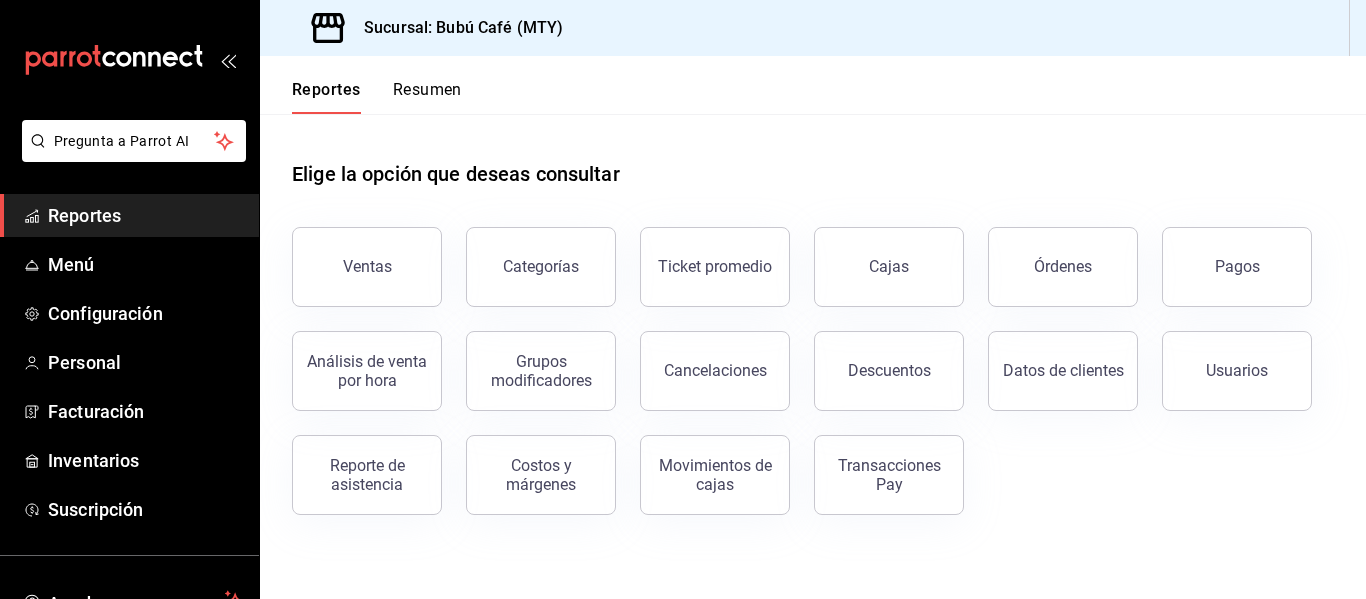 click on "Reportes" at bounding box center [145, 215] 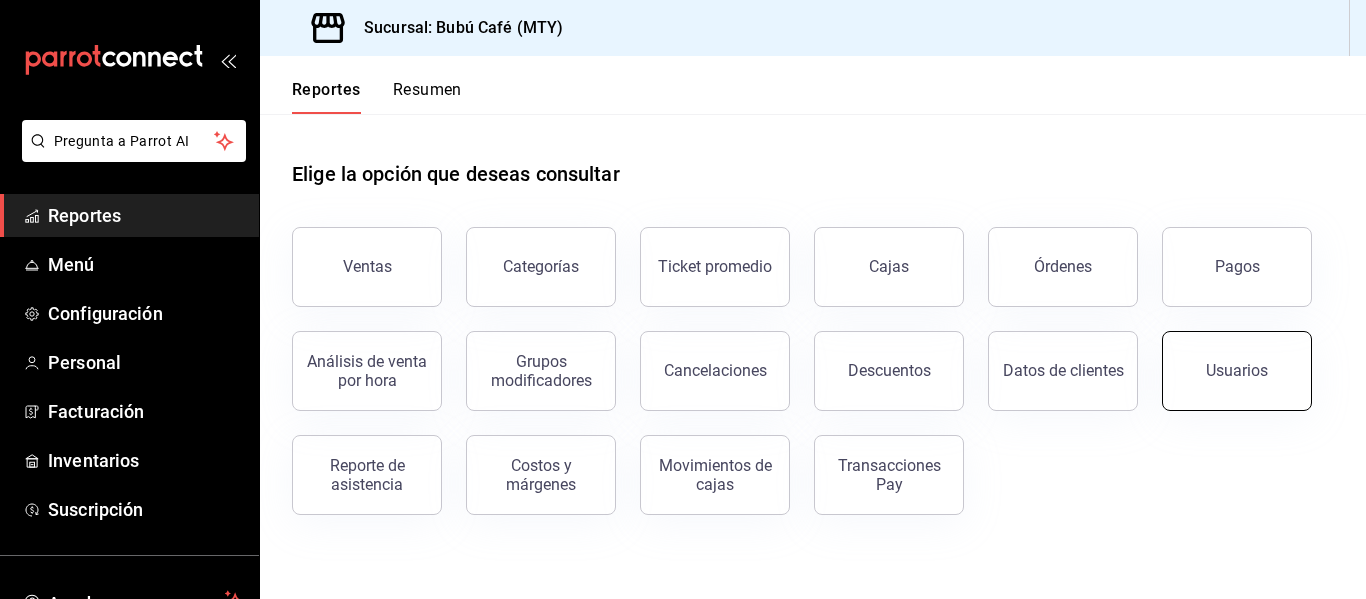 click on "Usuarios" at bounding box center [1237, 371] 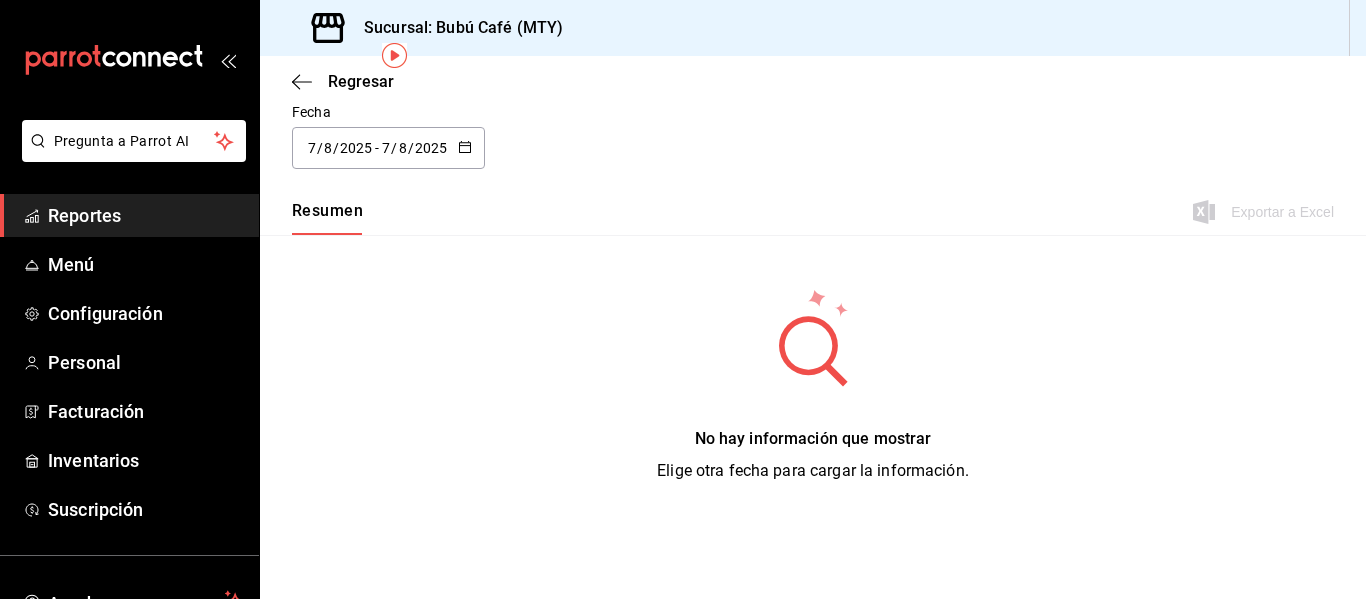 scroll, scrollTop: 0, scrollLeft: 0, axis: both 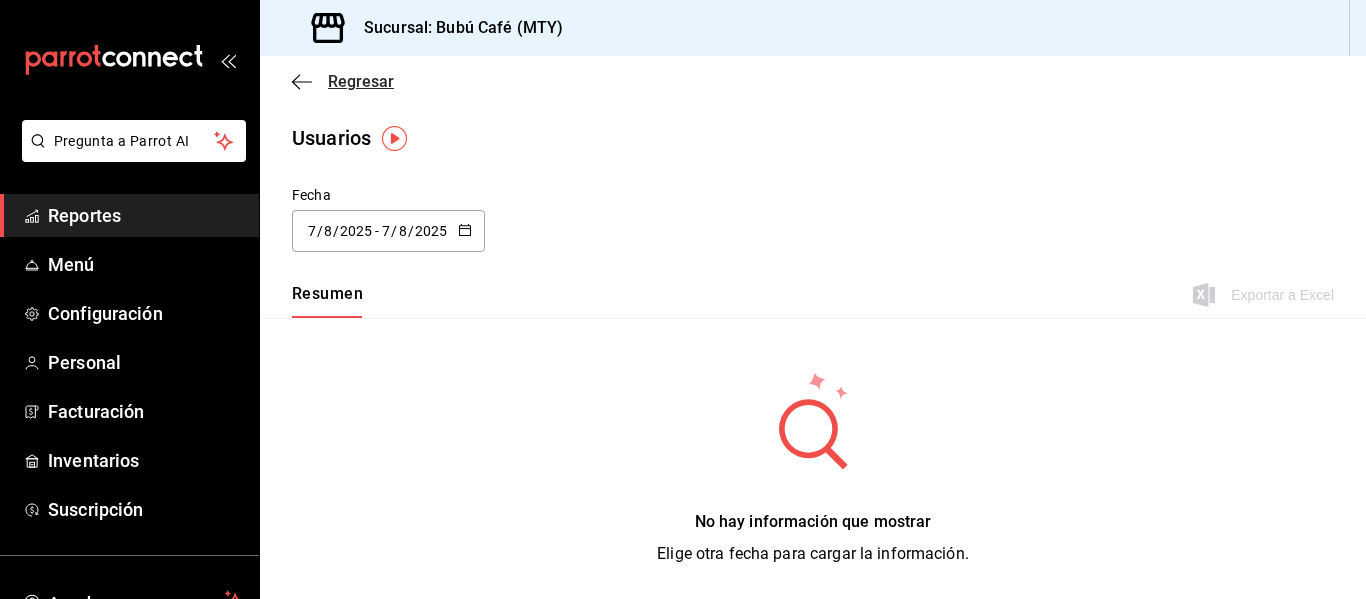 click 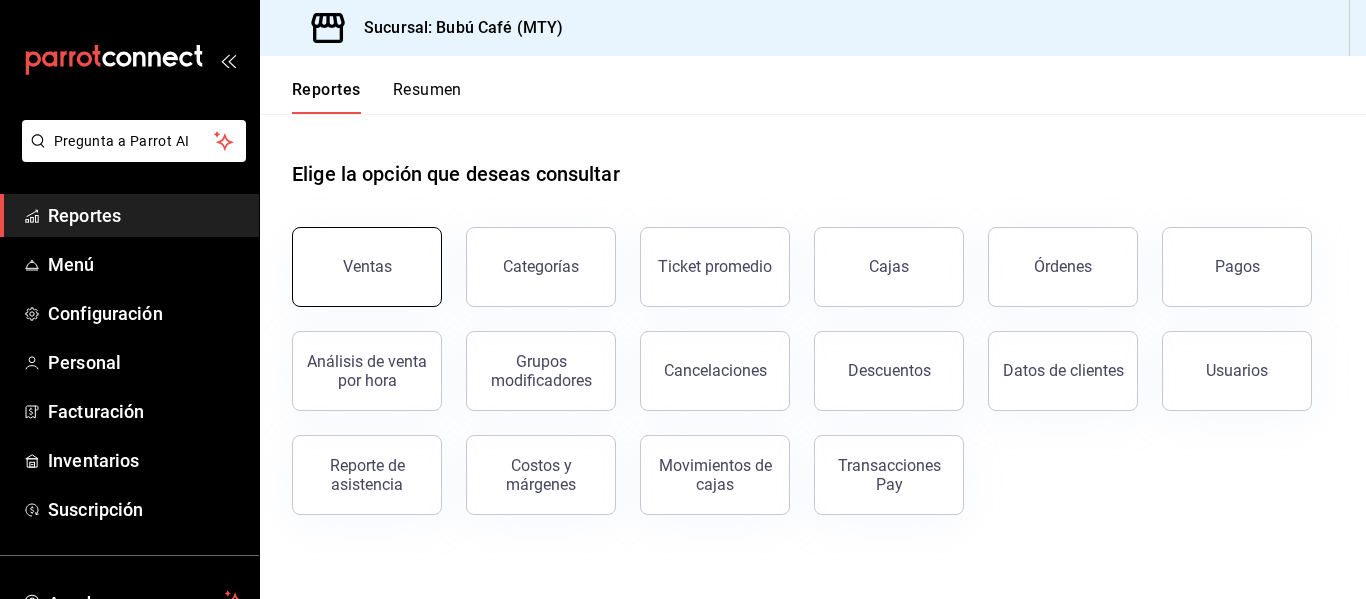 click on "Ventas" at bounding box center [367, 267] 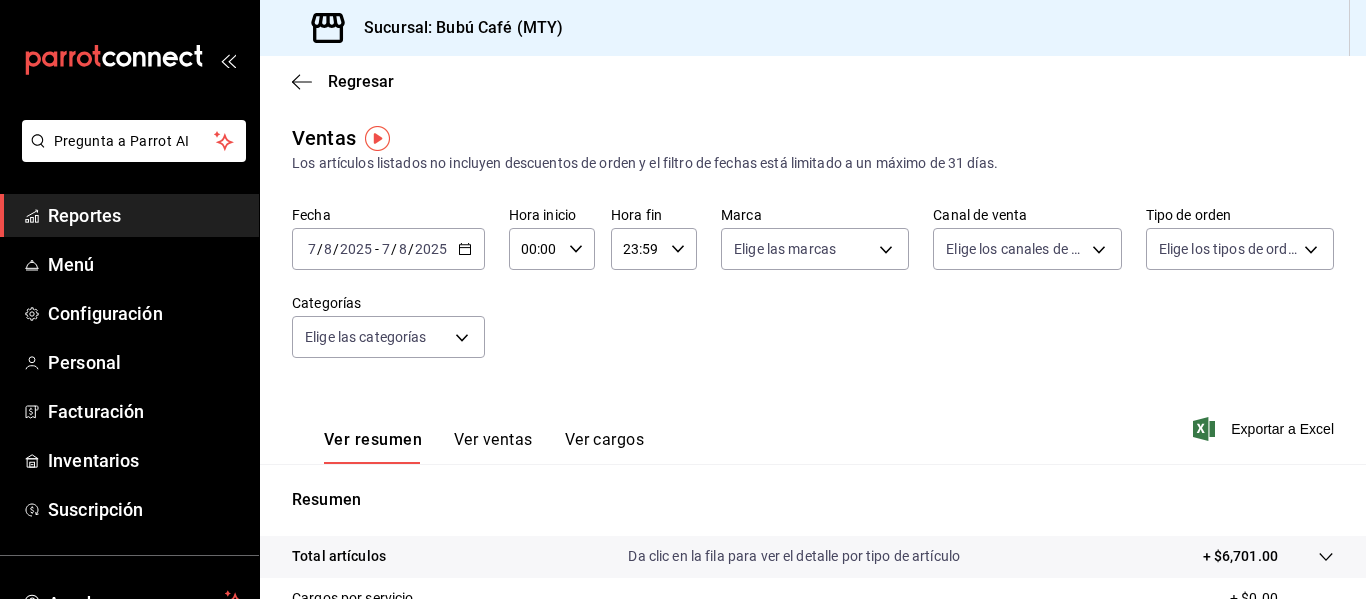 click on "2025-08-07 7 / 8 / 2025 - 2025-08-07 7 / 8 / 2025" at bounding box center [388, 249] 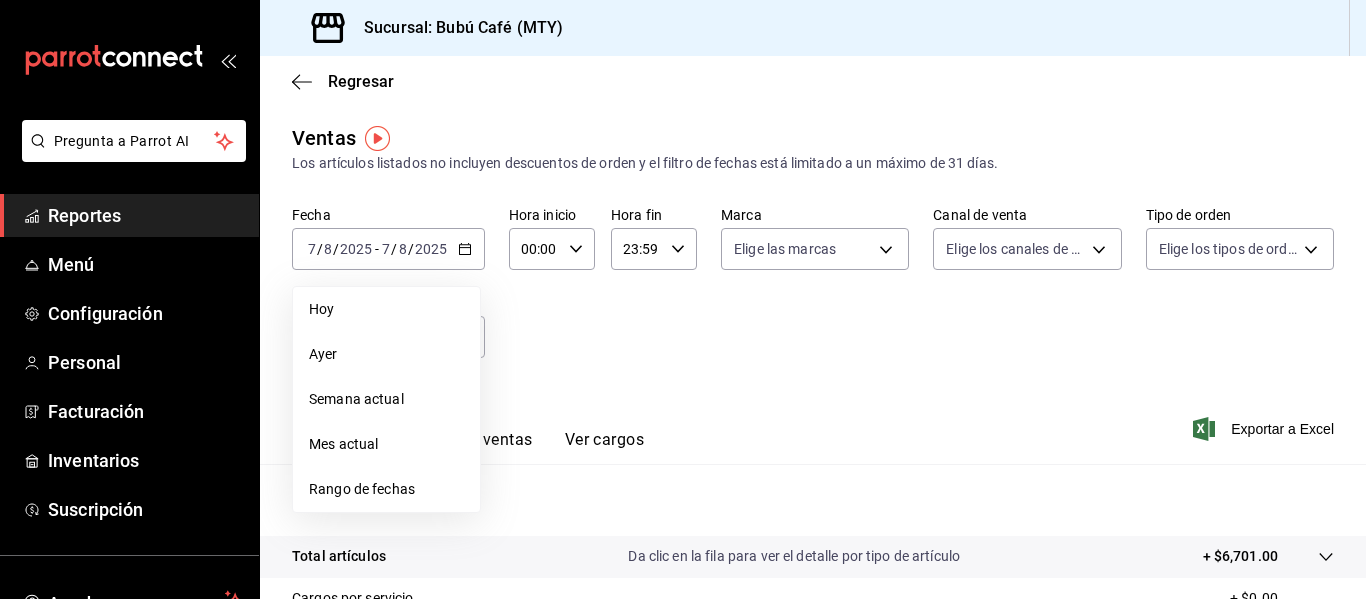 click on "Fecha [DATE] [TIME] / [DATE] - [DATE] [TIME] / [DATE] [TIME] Hoy Ayer Semana actual Mes actual Rango de fechas Hora inicio [TIME] Hora inicio Hora fin [TIME] Hora fin Marca Elige las marcas Canal de venta Elige los canales de venta Tipo de orden Elige los tipos de orden Categorías Elige las categorías" at bounding box center (813, 294) 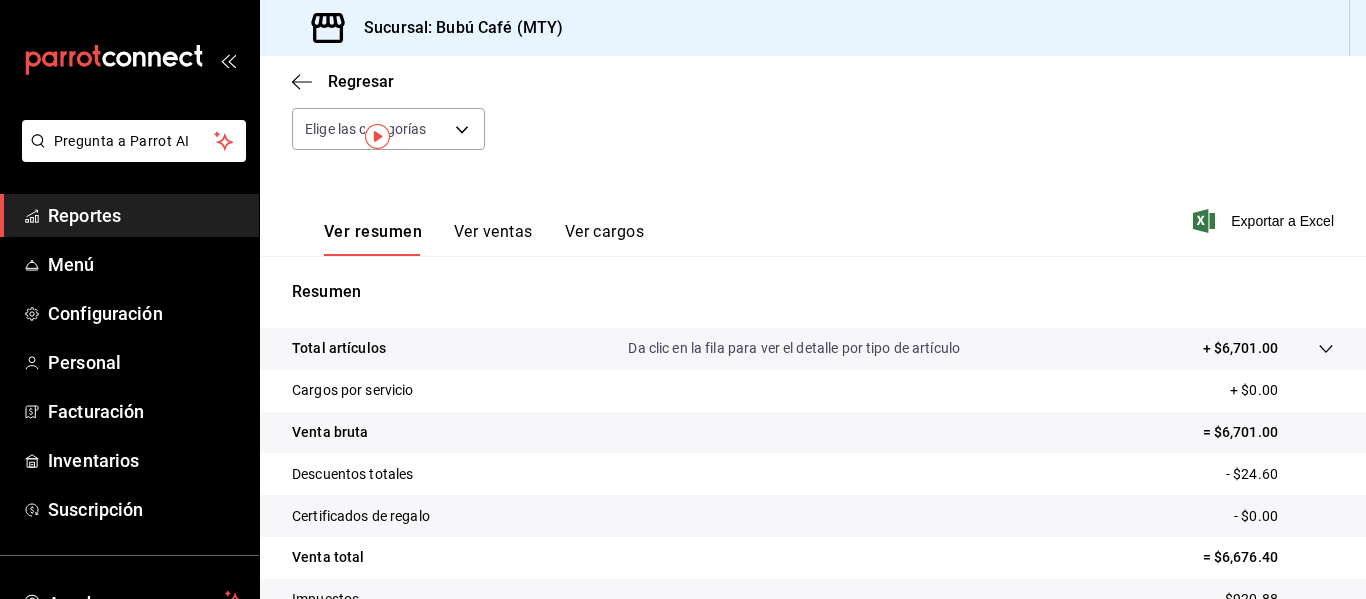 scroll, scrollTop: 0, scrollLeft: 0, axis: both 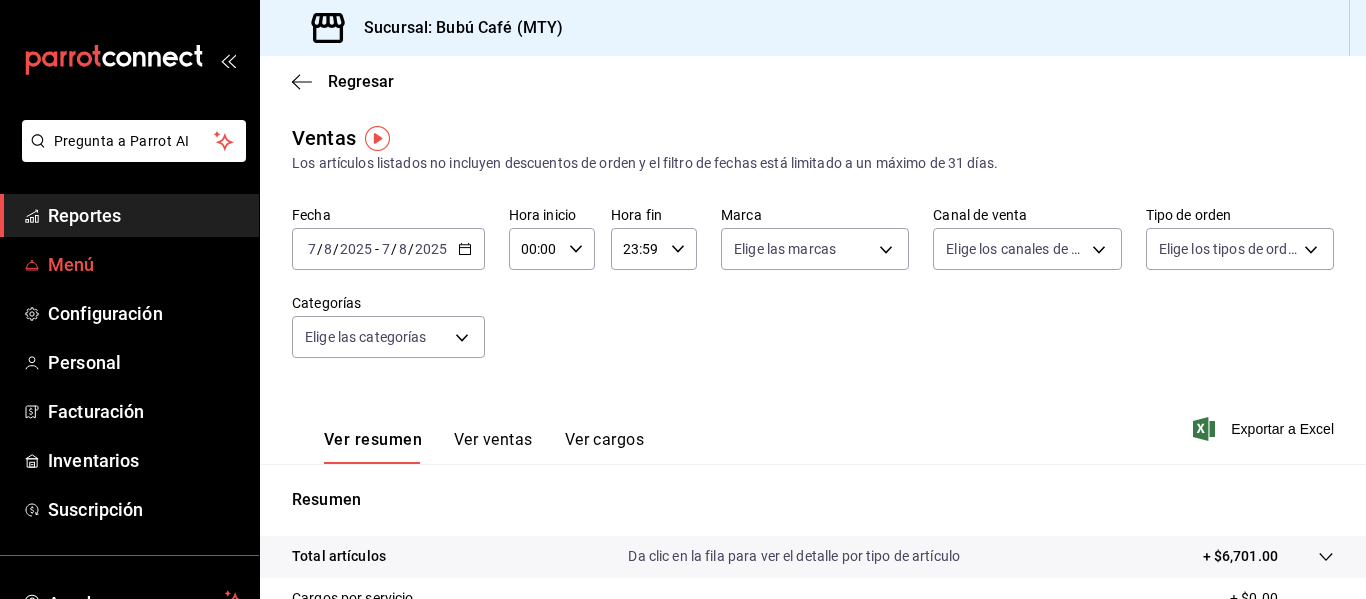 click on "Menú" at bounding box center [145, 264] 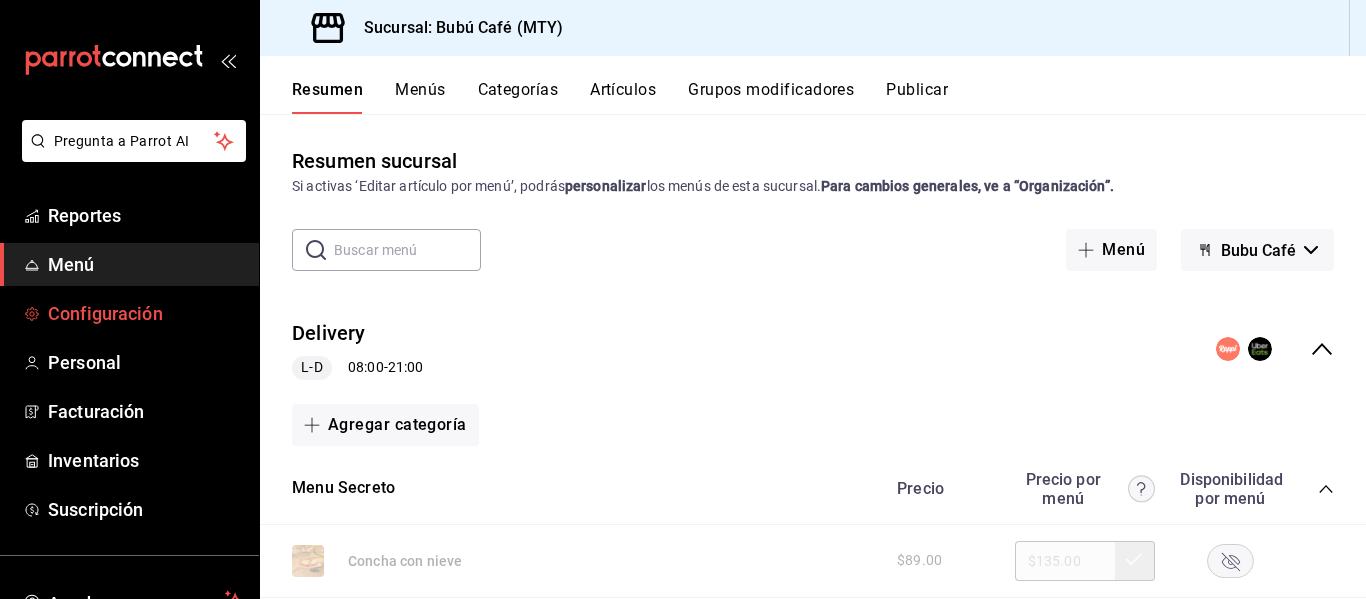 click on "Configuración" at bounding box center (145, 313) 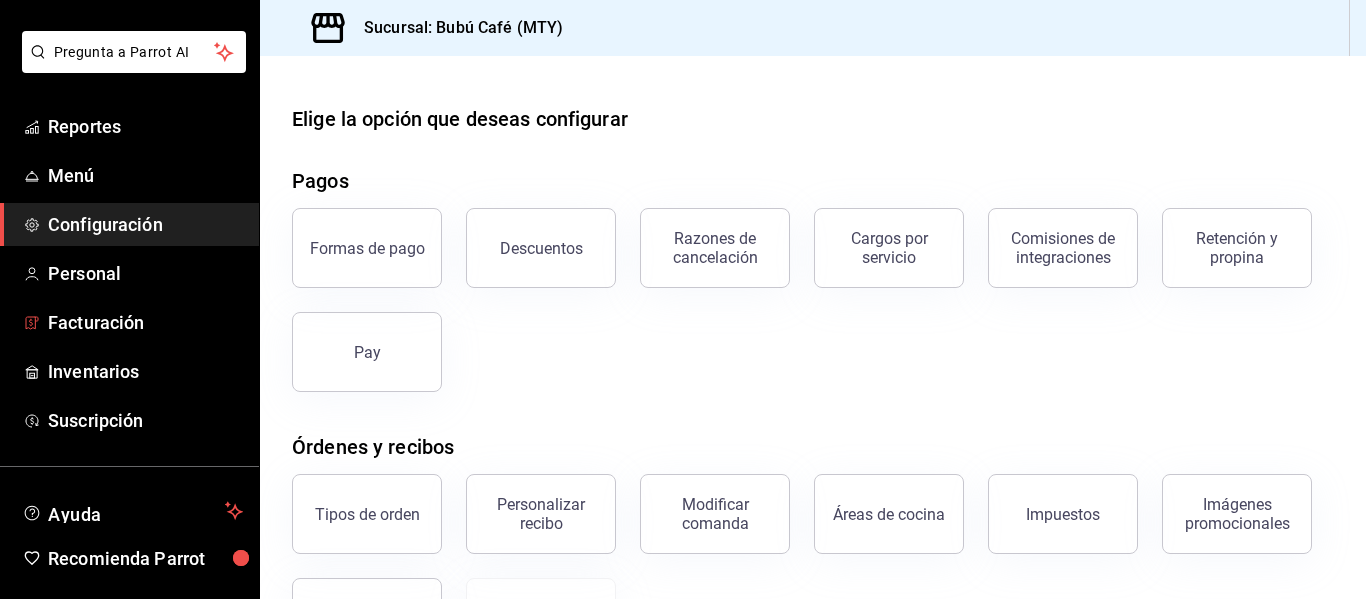 scroll, scrollTop: 156, scrollLeft: 0, axis: vertical 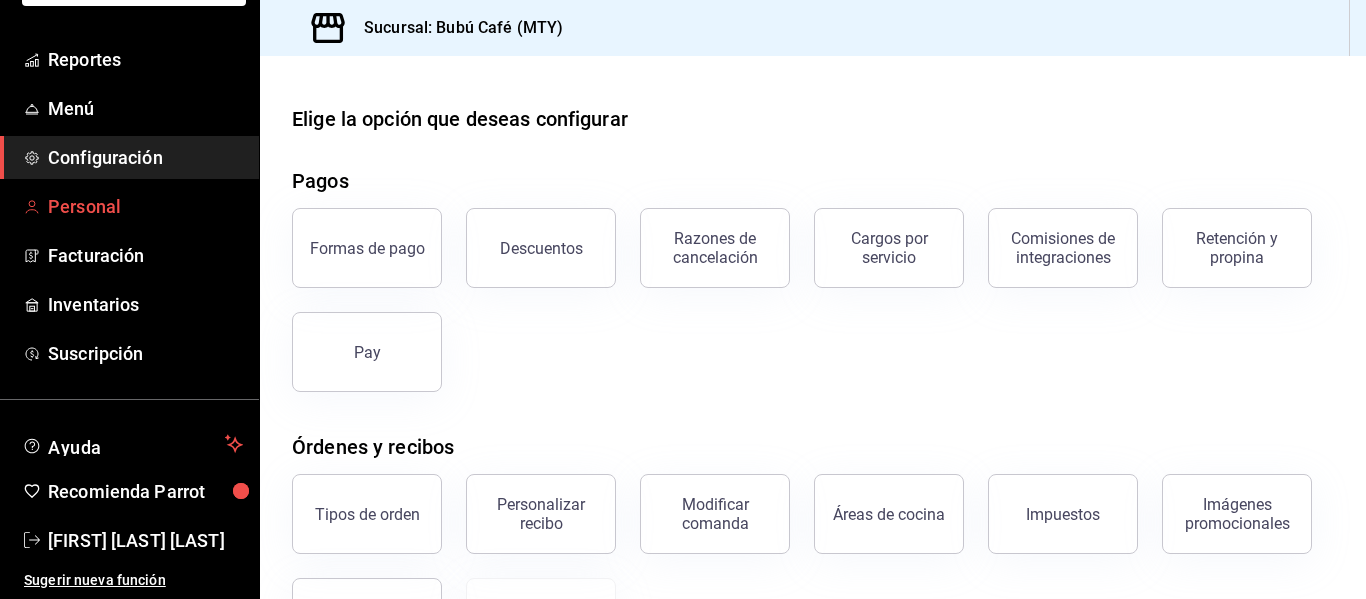 click on "Personal" at bounding box center [145, 206] 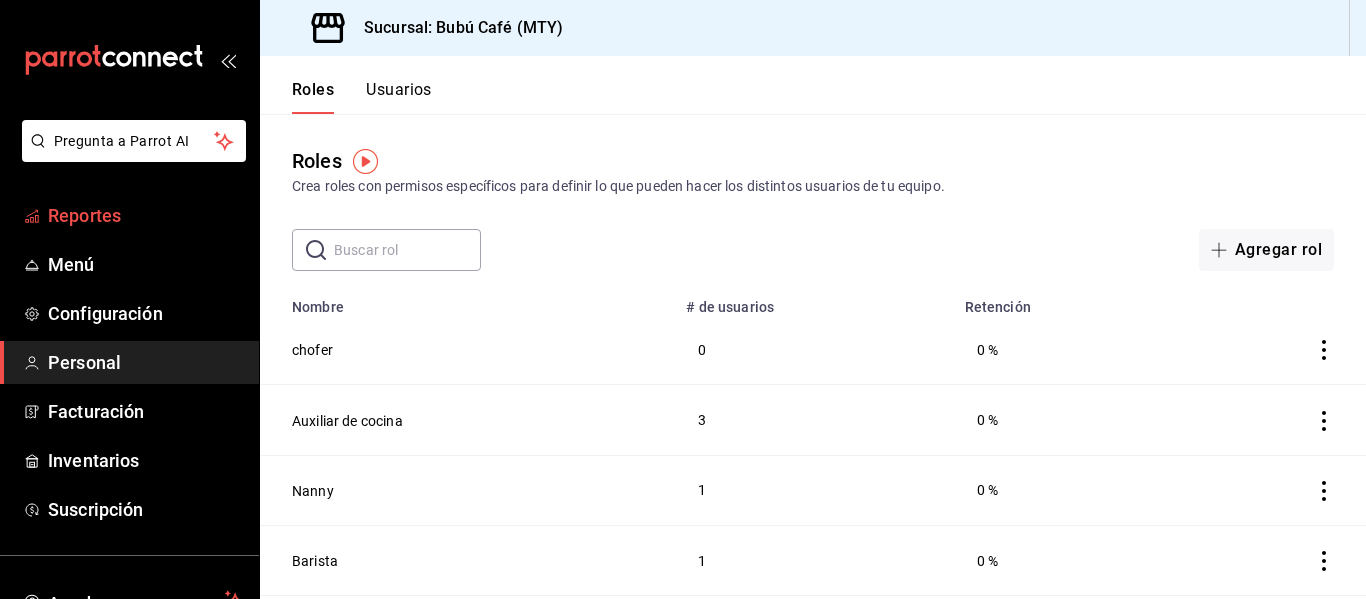 click on "Reportes" at bounding box center (145, 215) 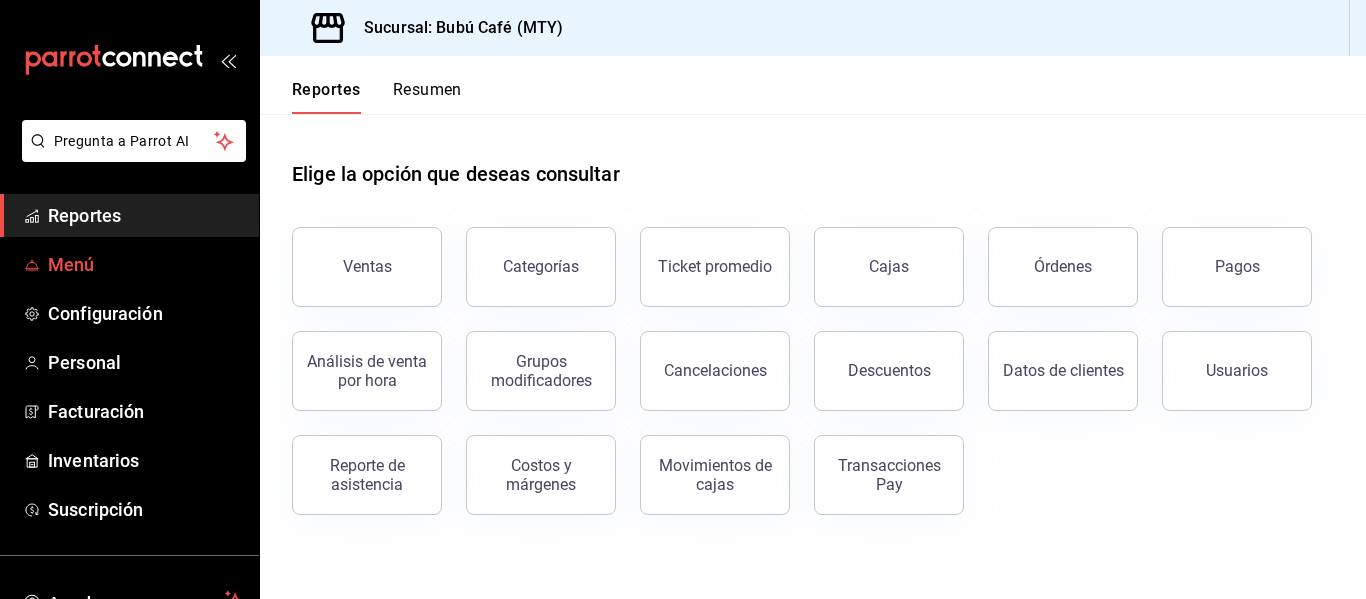 click on "Menú" at bounding box center [145, 264] 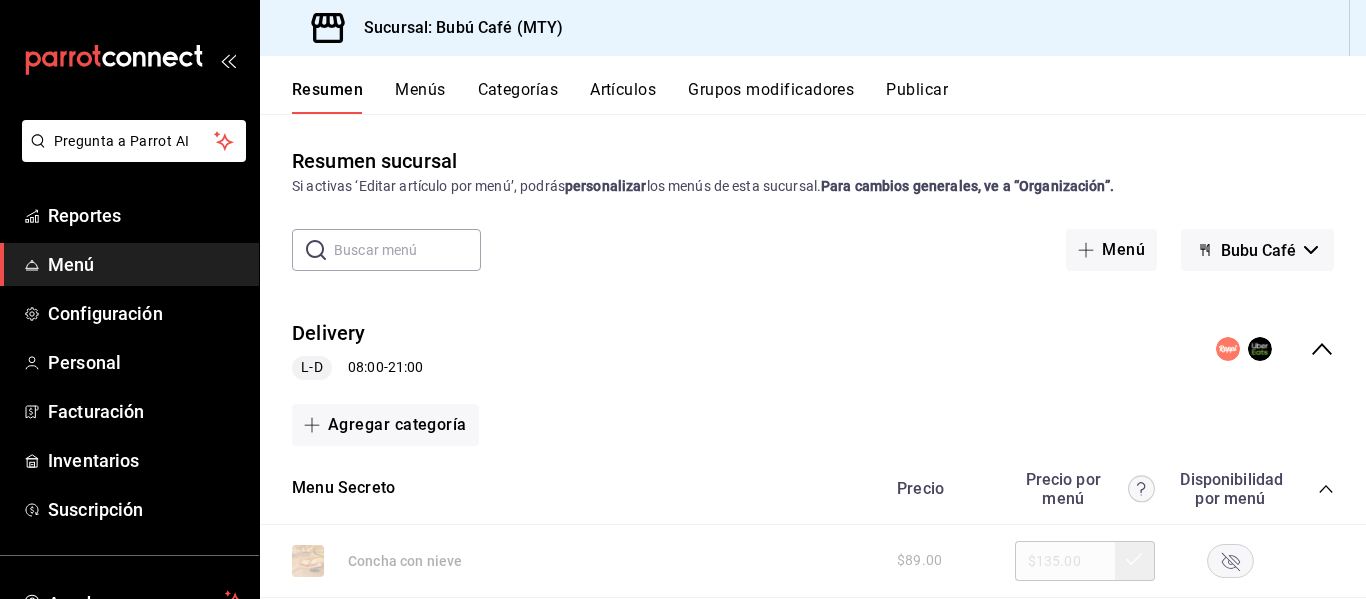 click on "Menú" at bounding box center (1111, 250) 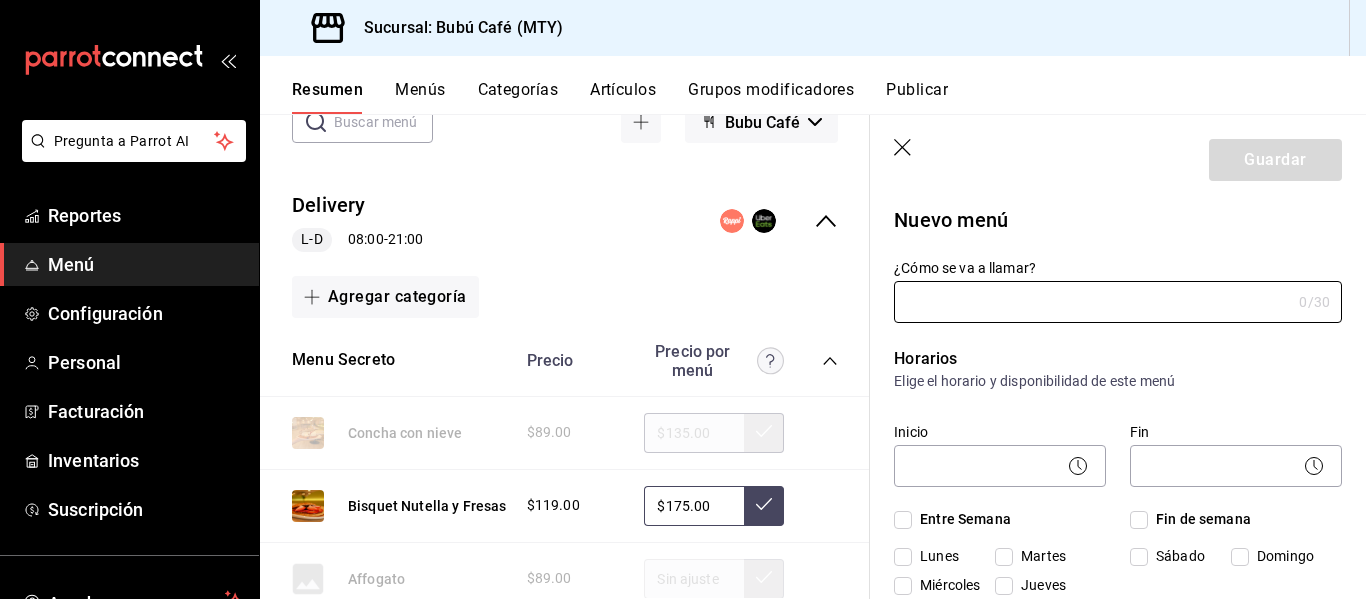 scroll, scrollTop: 200, scrollLeft: 0, axis: vertical 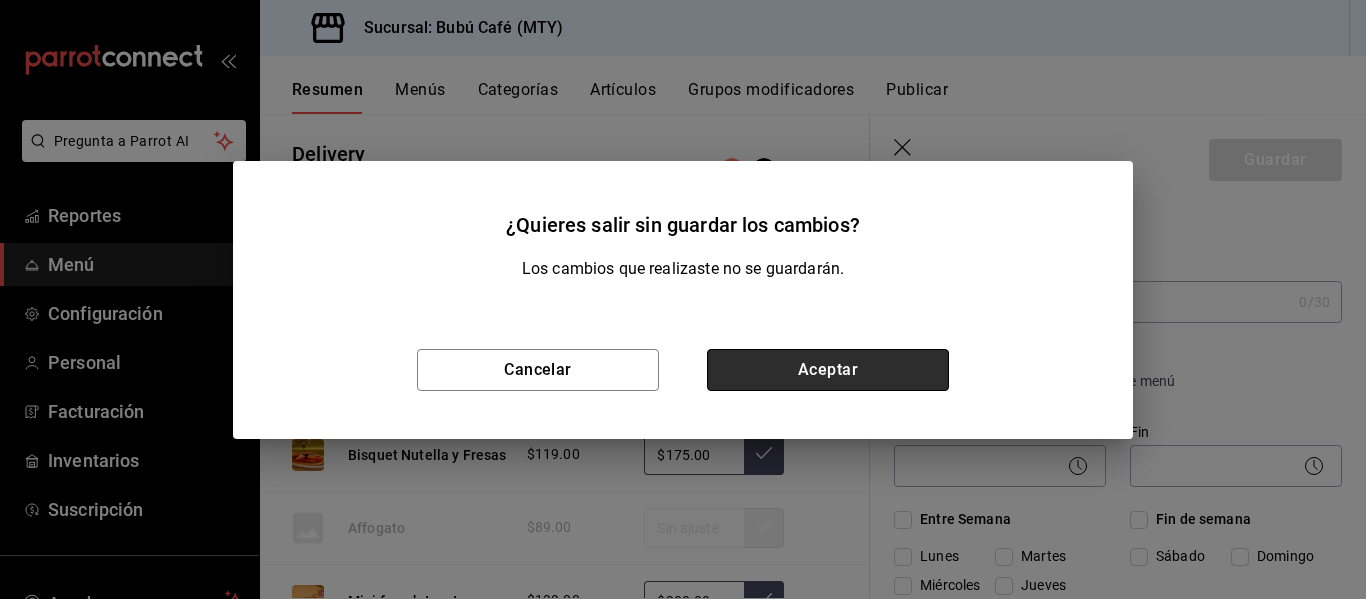 click on "Aceptar" at bounding box center (828, 370) 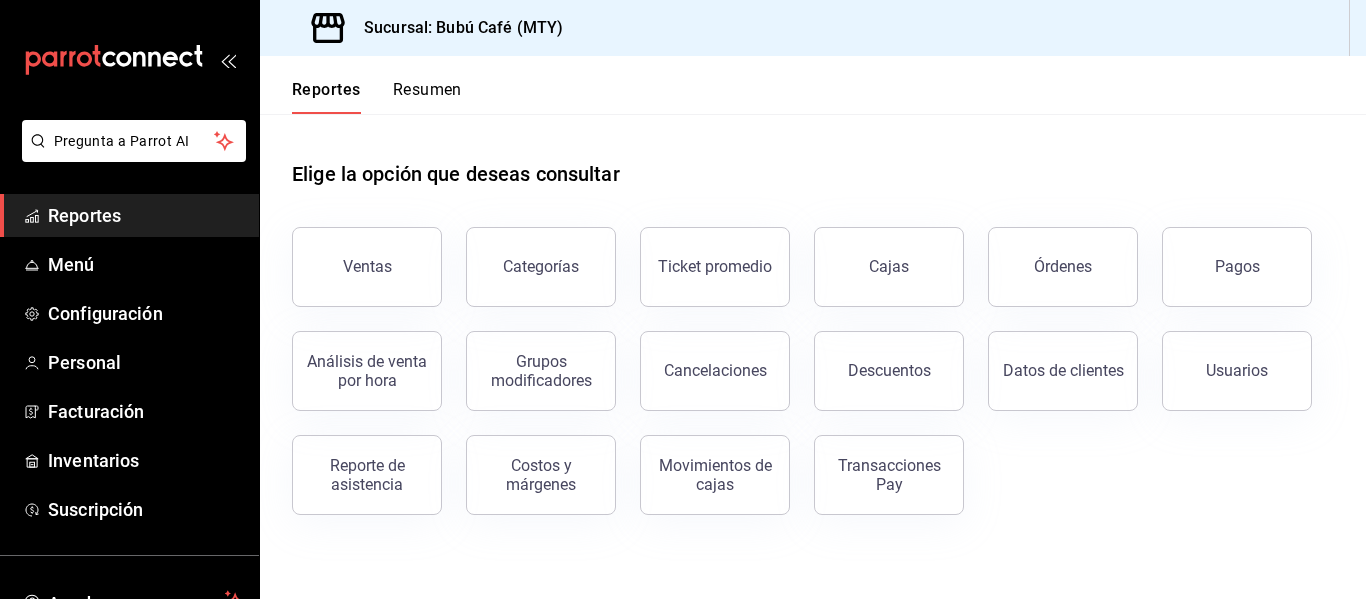 click on "Reportes" at bounding box center [145, 215] 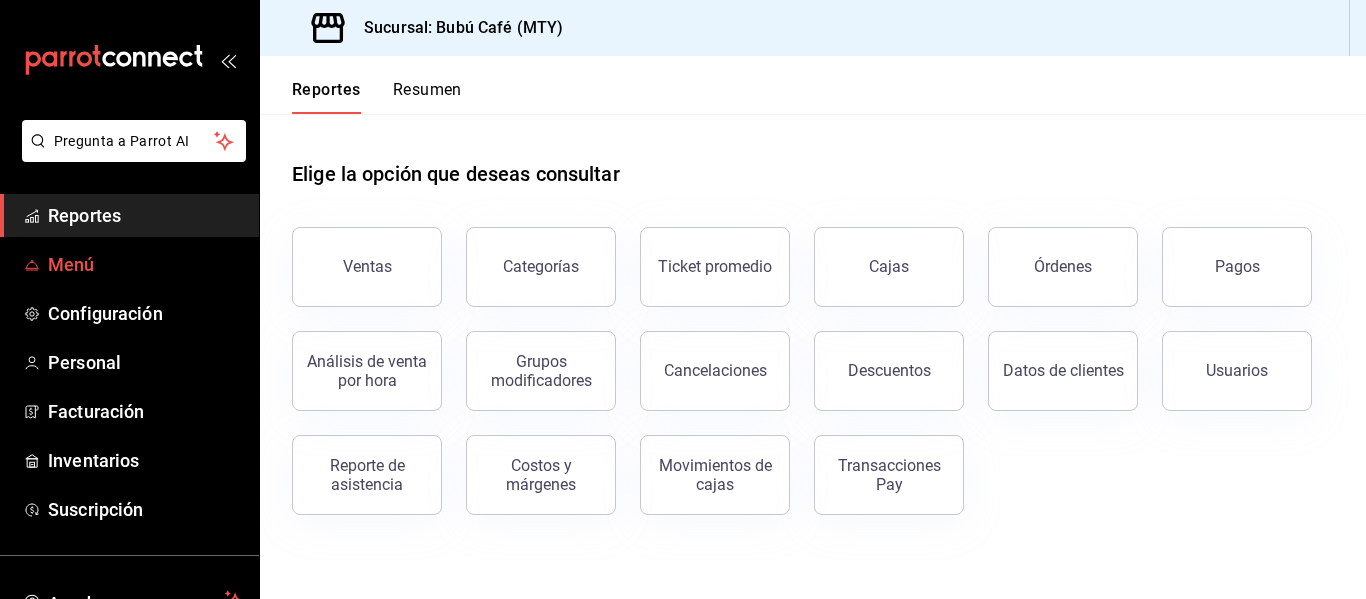 click on "Reportes   Menú   Configuración   Personal   Facturación   Inventarios   Suscripción" at bounding box center [129, 362] 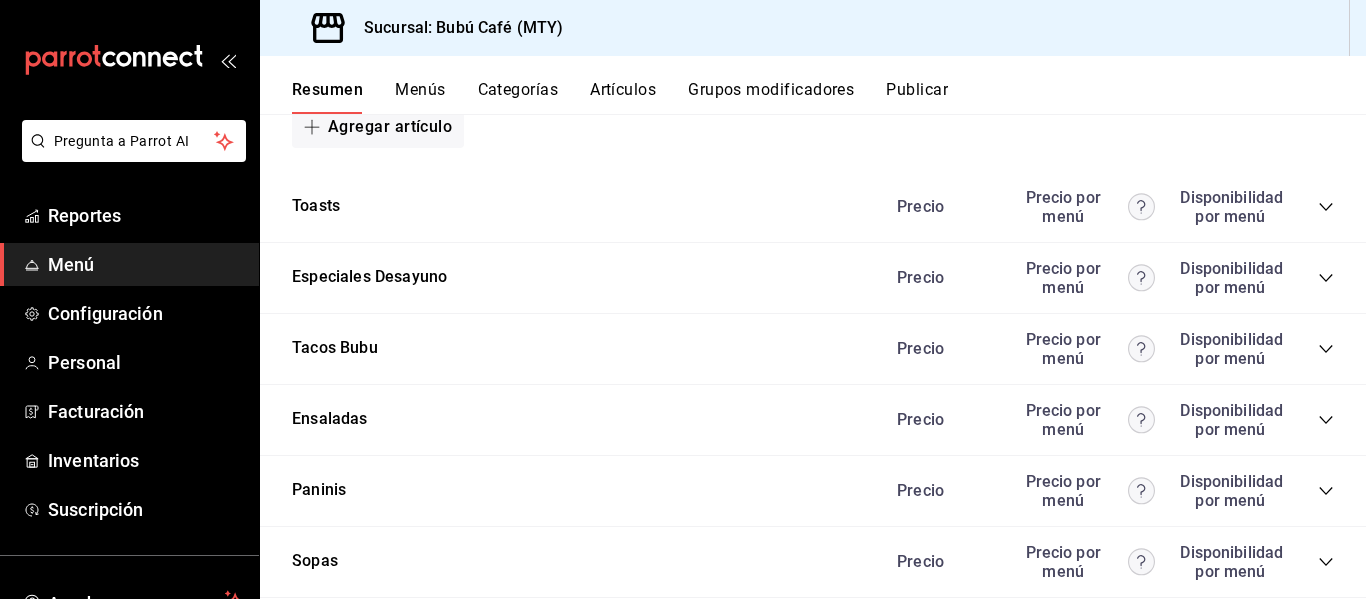scroll, scrollTop: 1200, scrollLeft: 0, axis: vertical 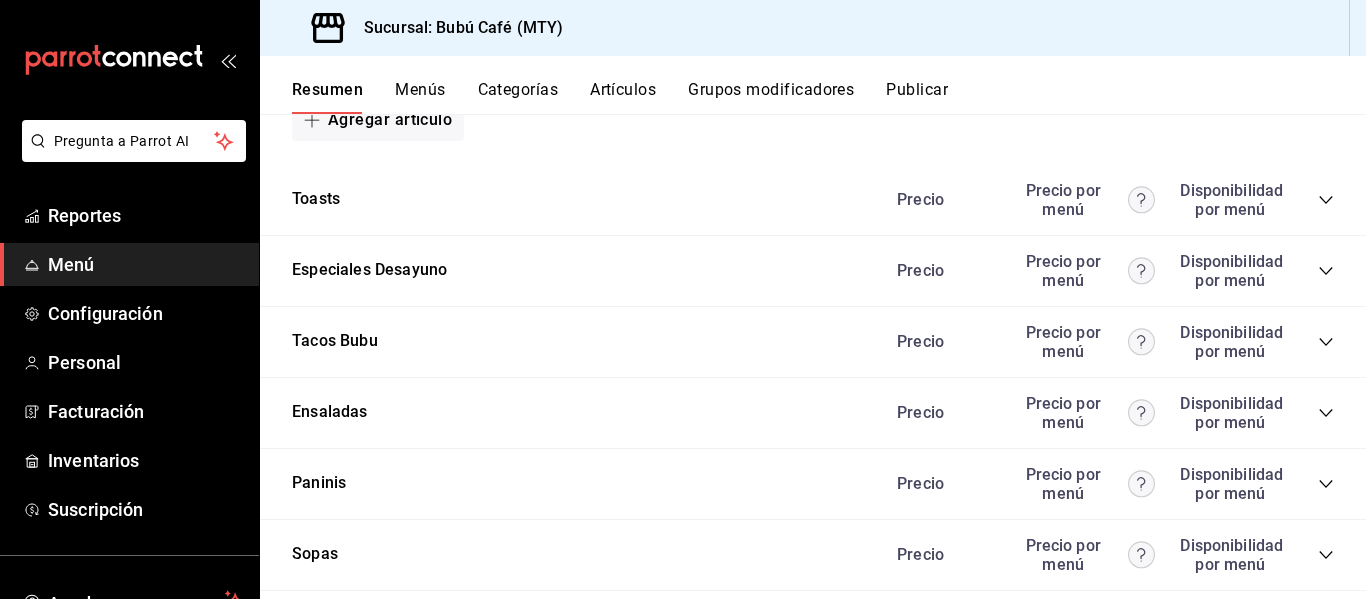 click 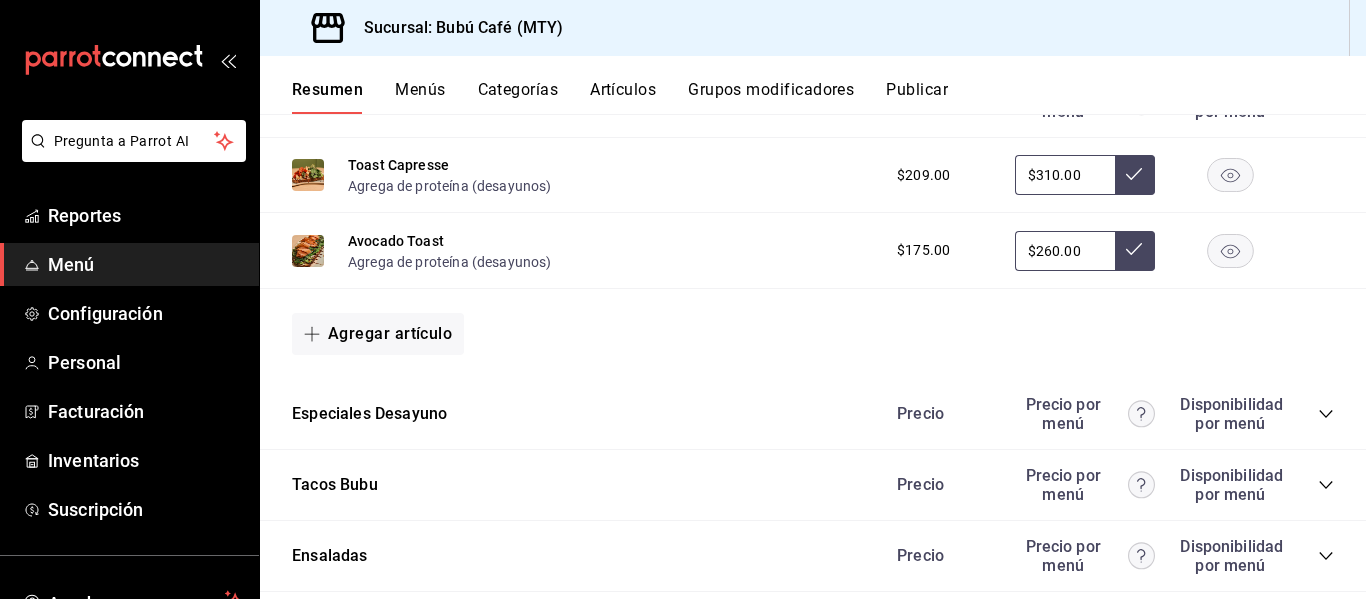 scroll, scrollTop: 1339, scrollLeft: 0, axis: vertical 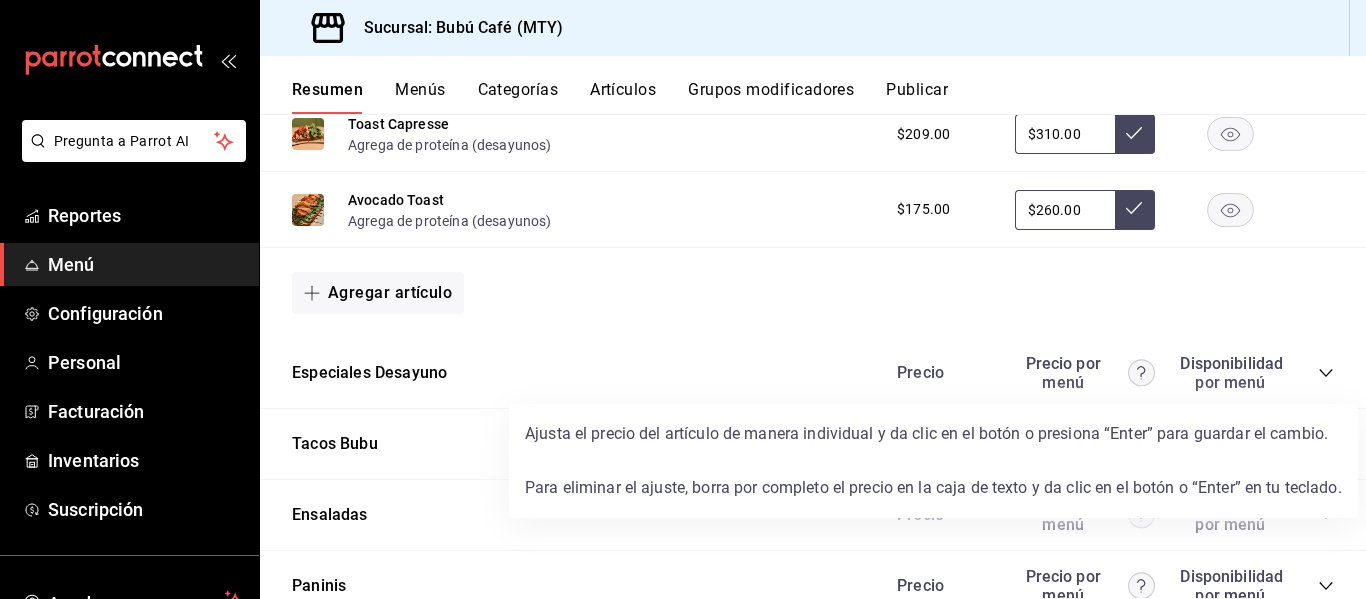 click 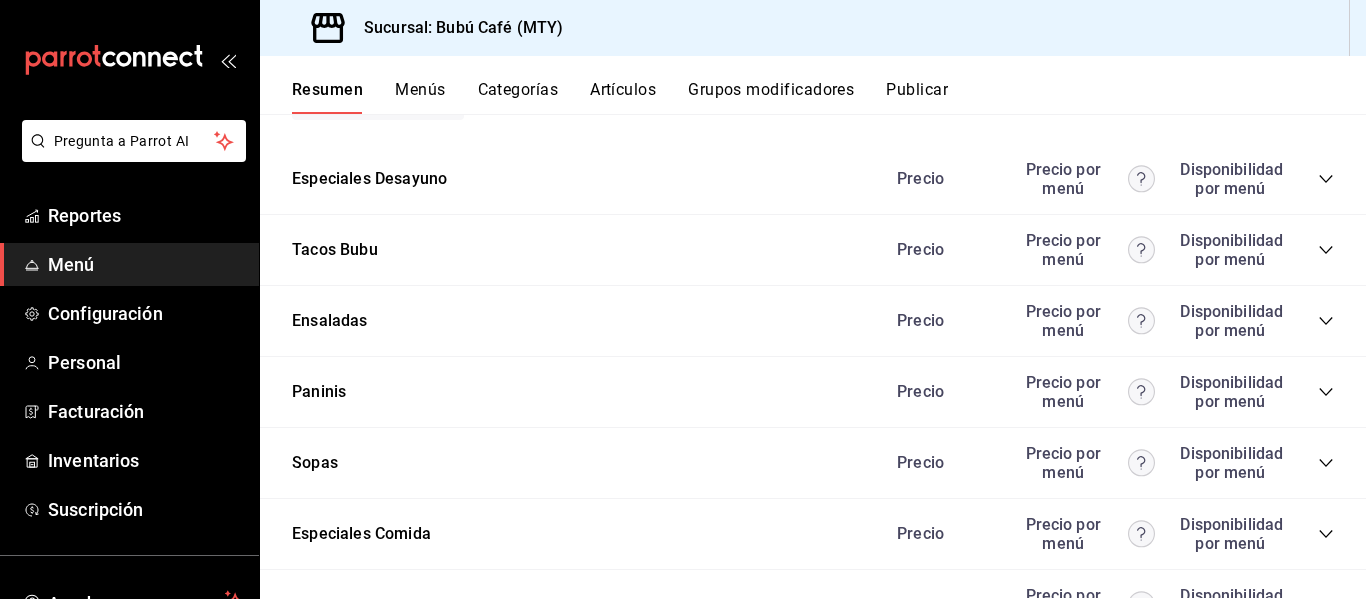 scroll, scrollTop: 1539, scrollLeft: 0, axis: vertical 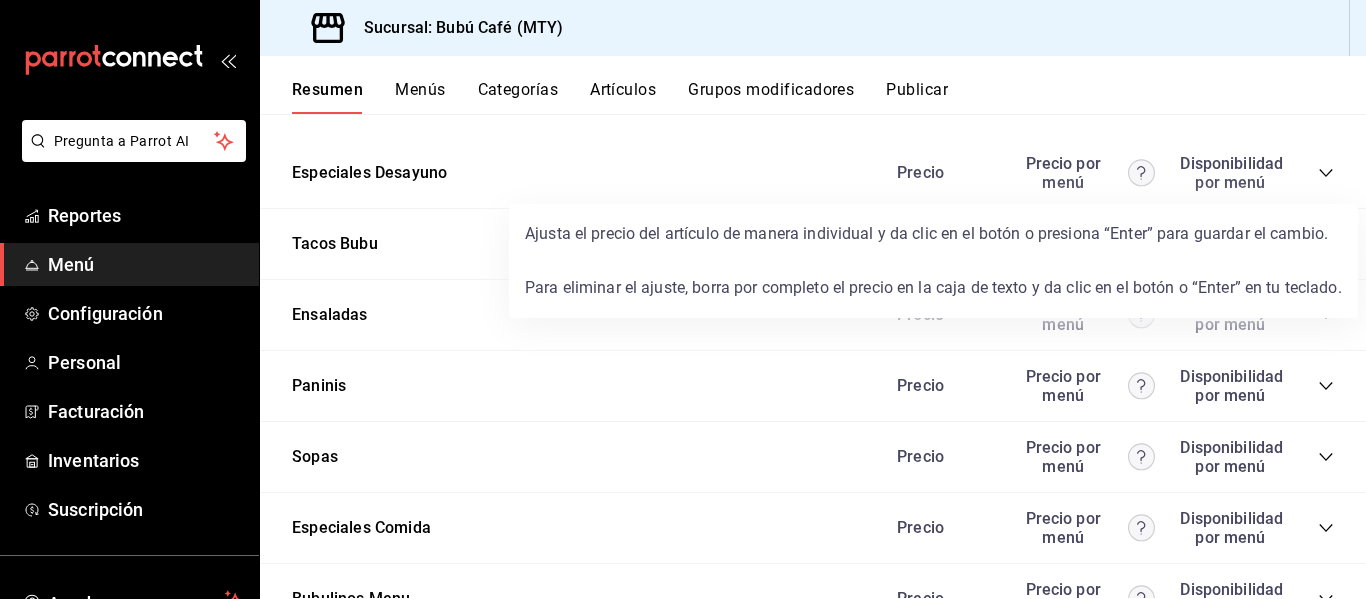 click 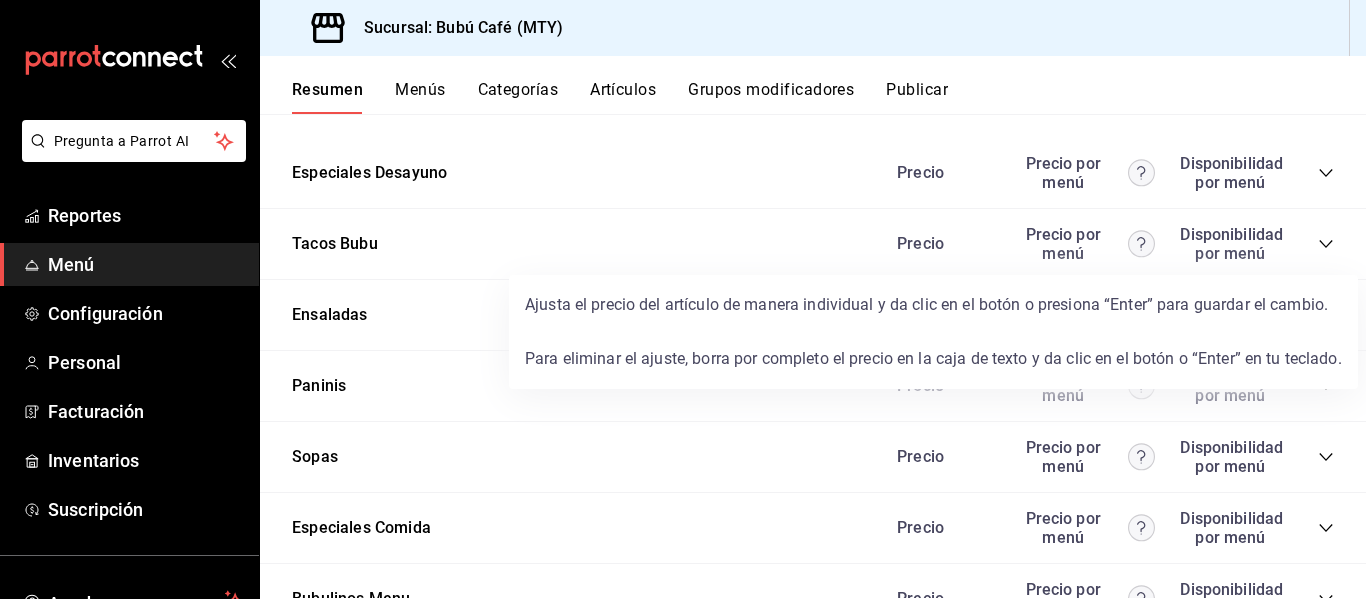click 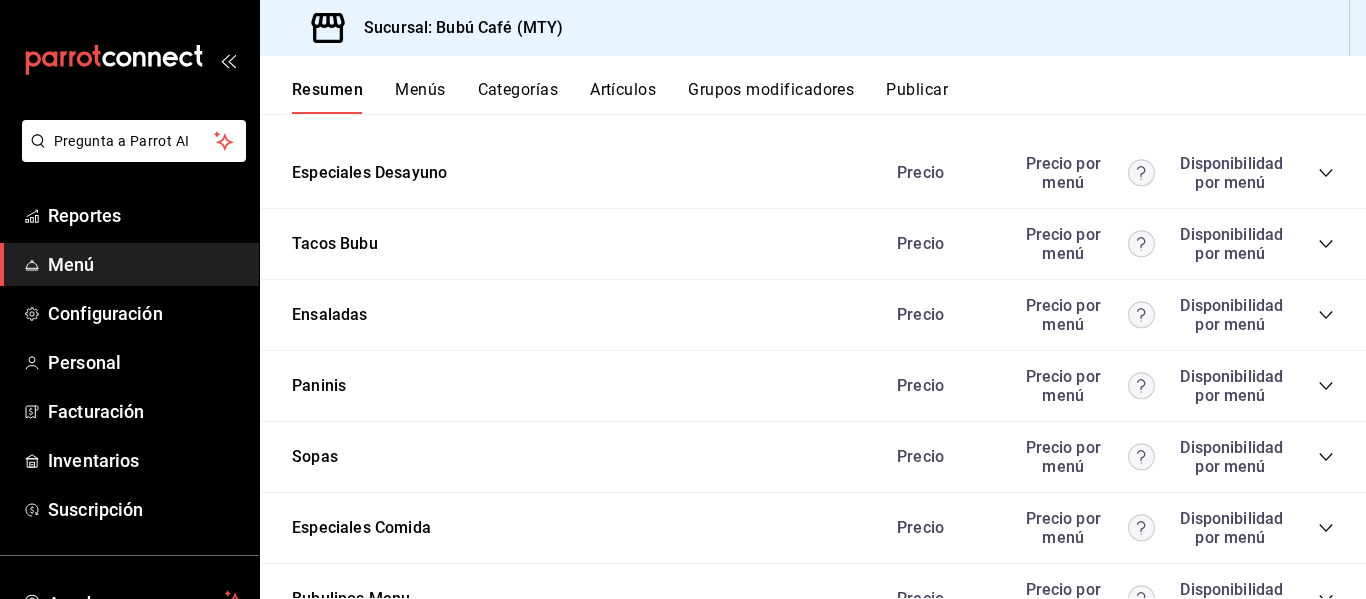 click on "Precio" at bounding box center [941, 172] 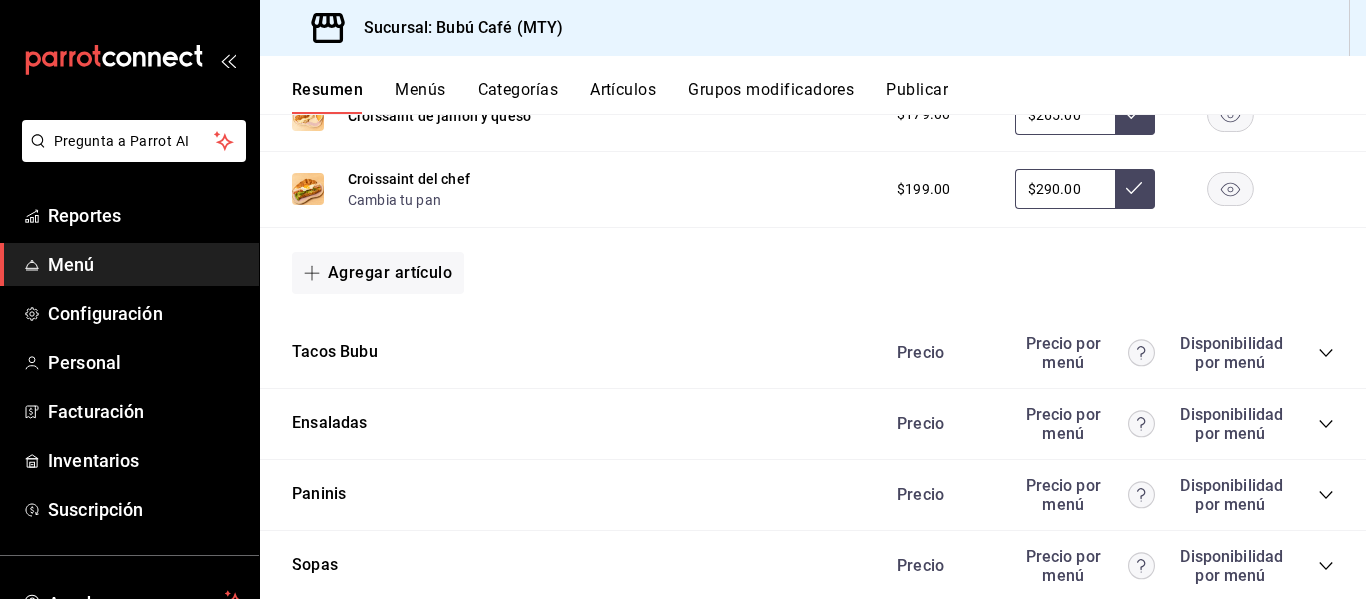 scroll, scrollTop: 2539, scrollLeft: 0, axis: vertical 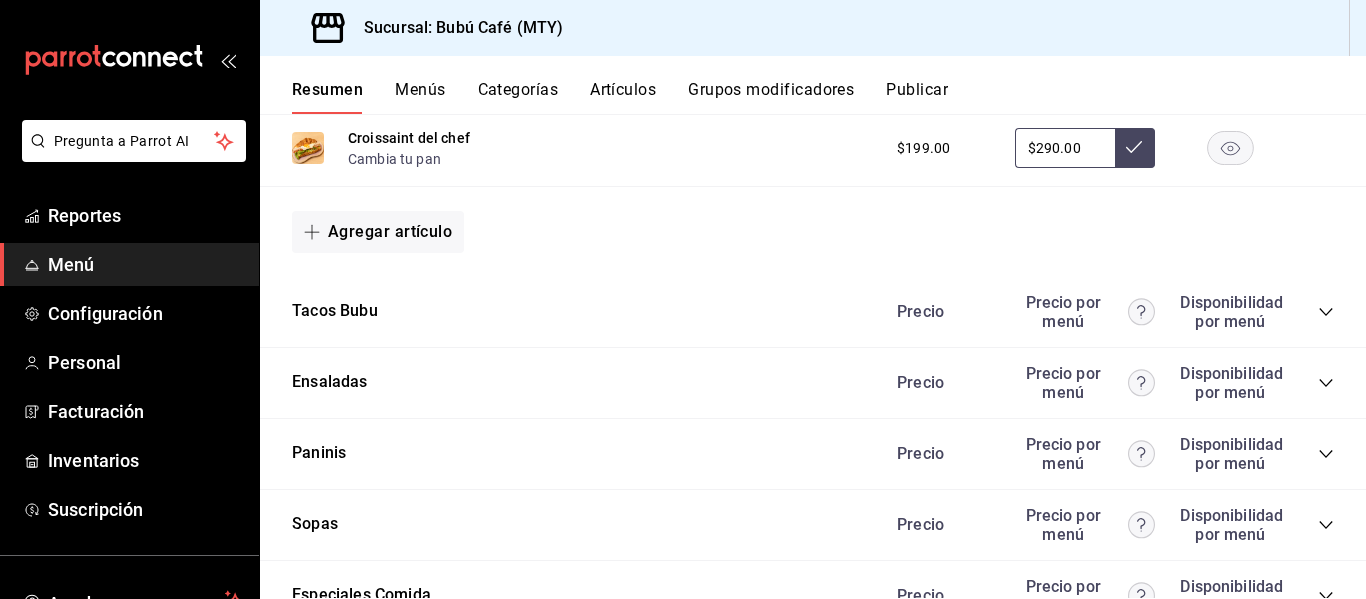 click 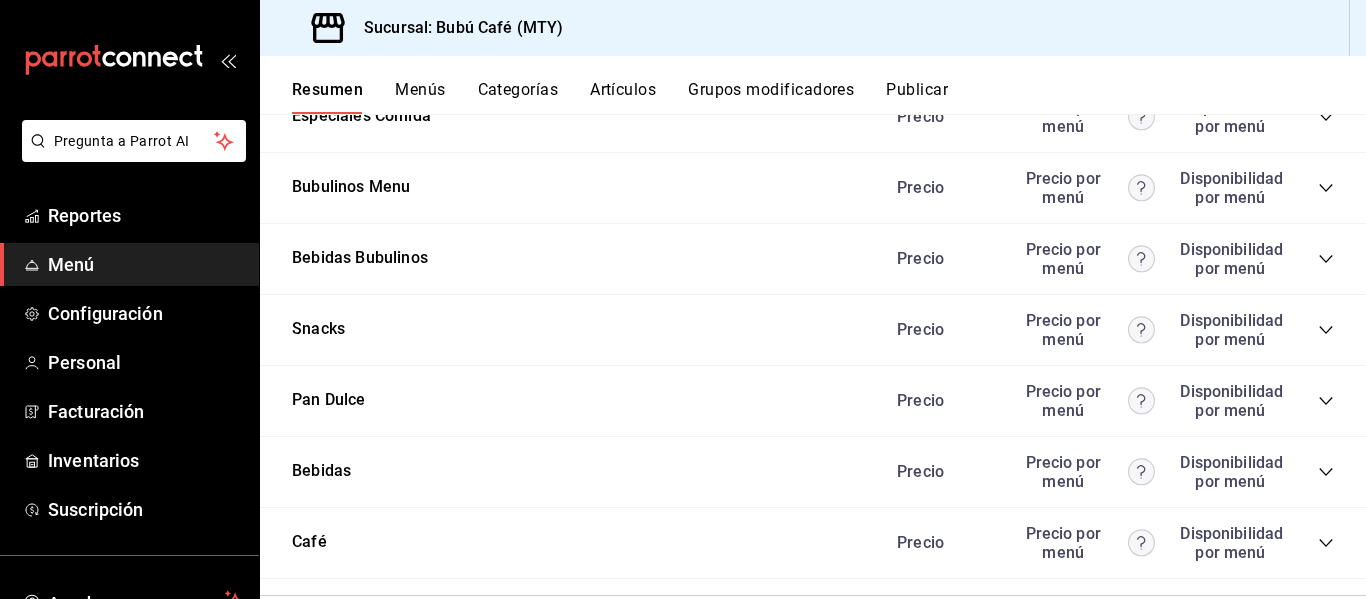 scroll, scrollTop: 3639, scrollLeft: 0, axis: vertical 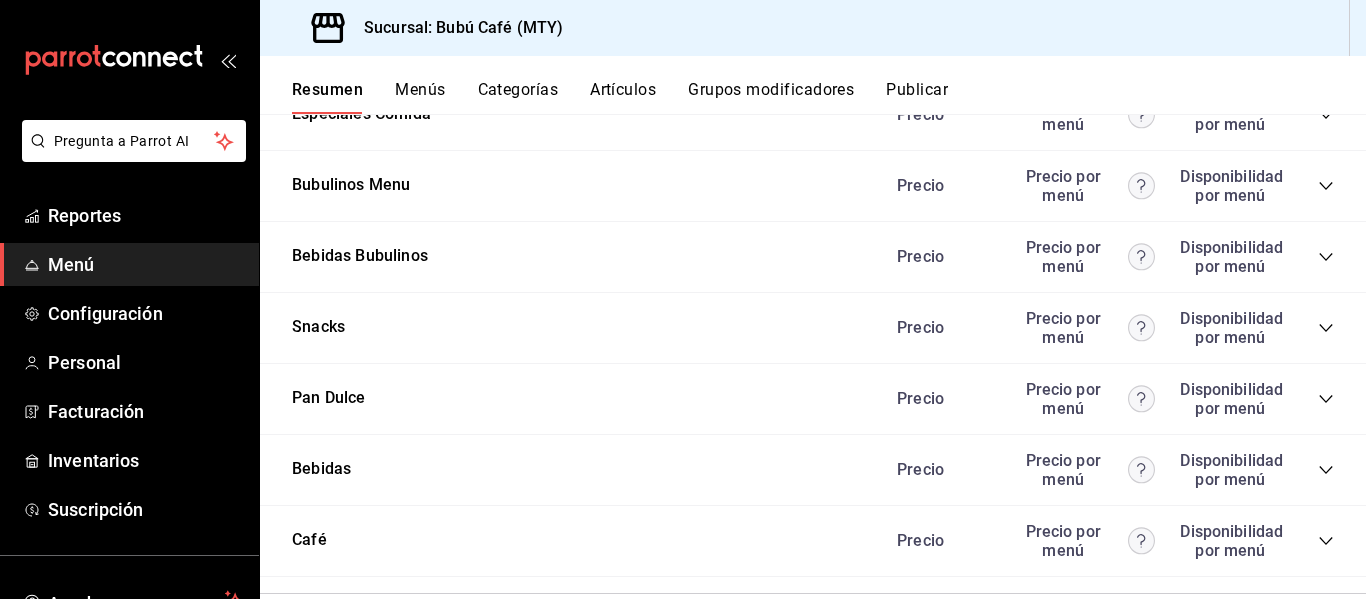 click 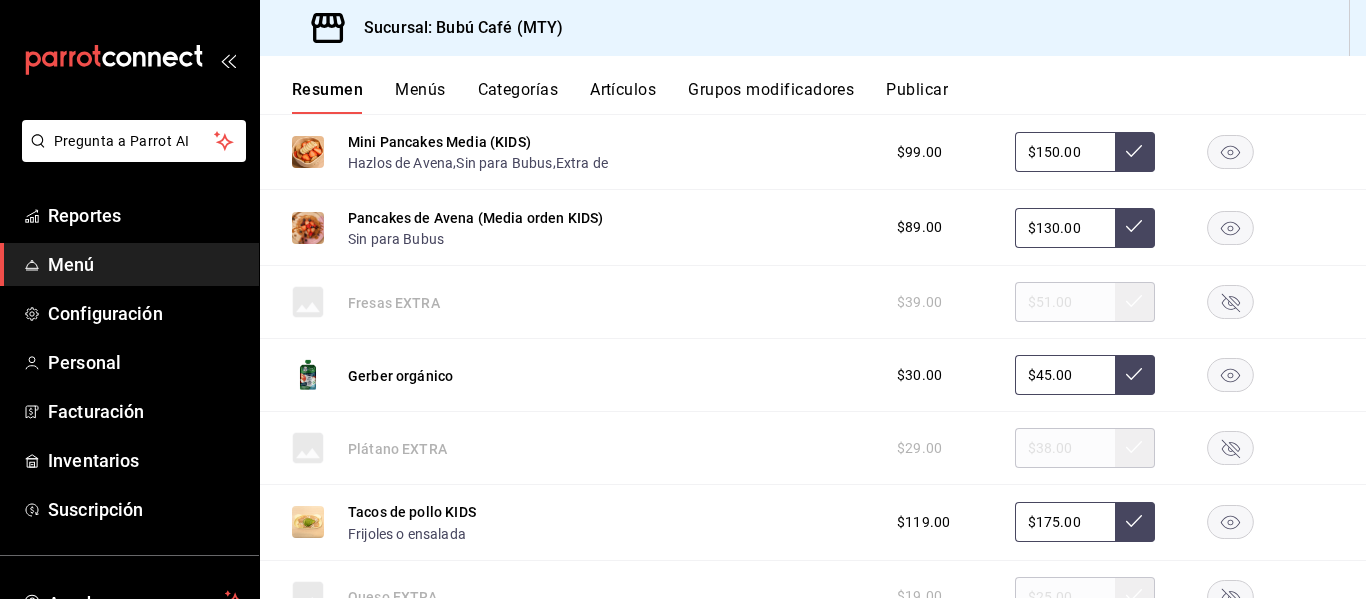 scroll, scrollTop: 4239, scrollLeft: 0, axis: vertical 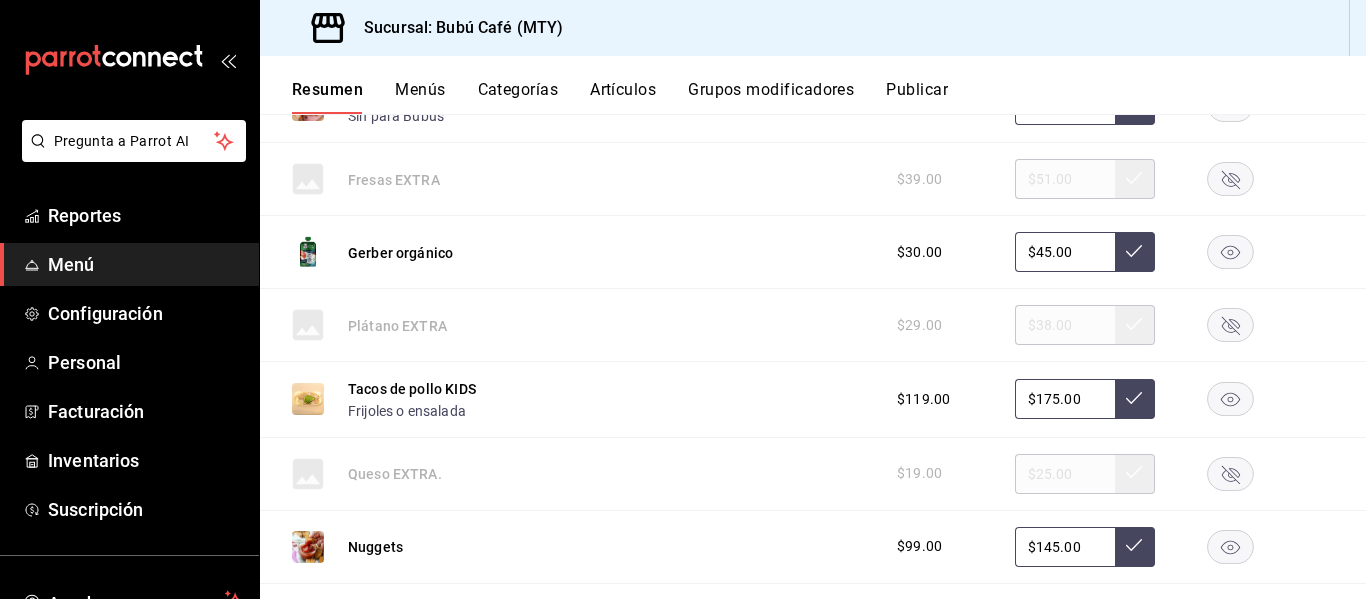 click on "$30.00" at bounding box center [919, 252] 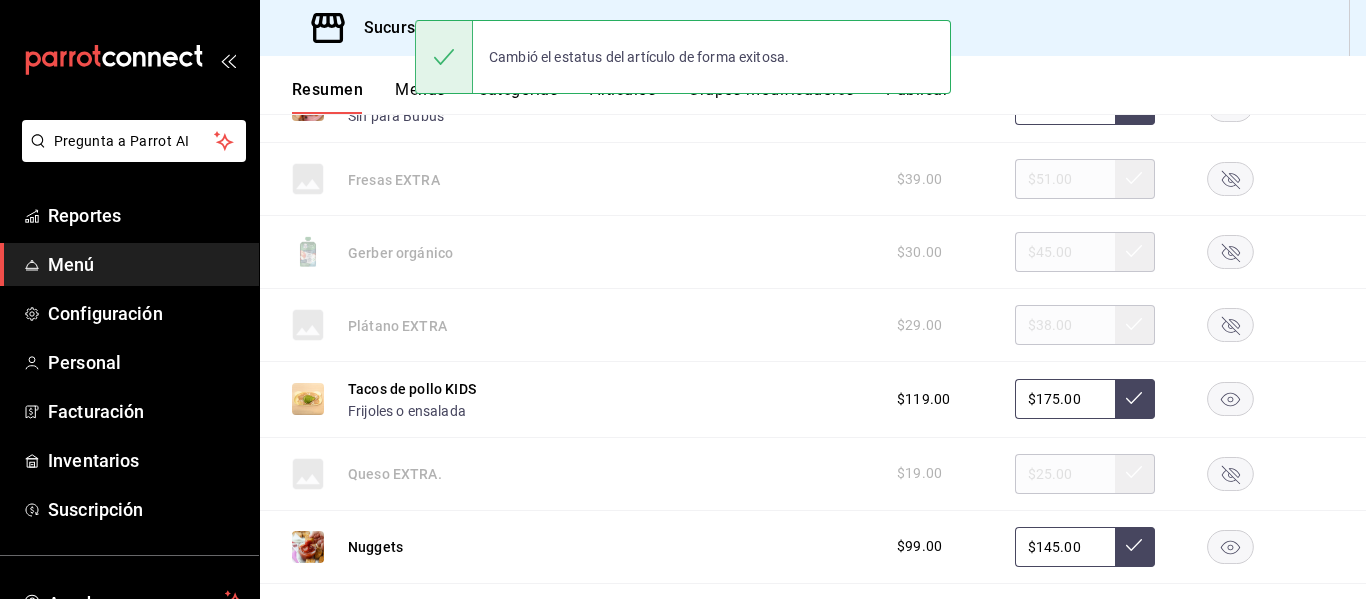click 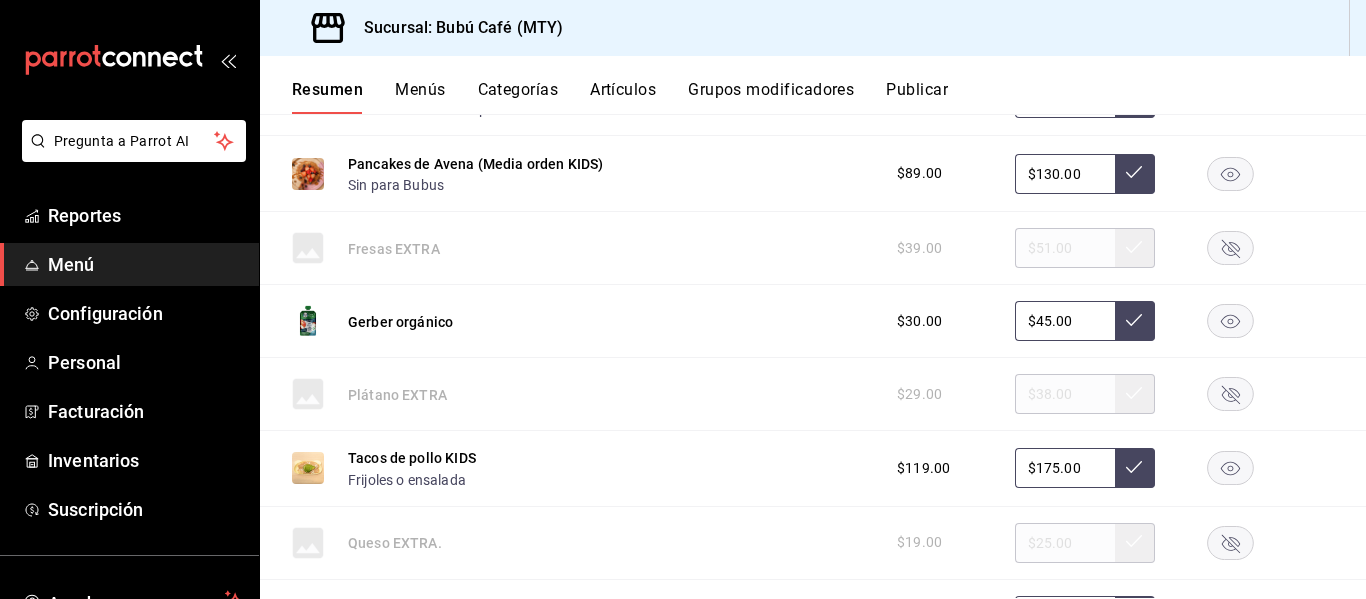 scroll, scrollTop: 4139, scrollLeft: 0, axis: vertical 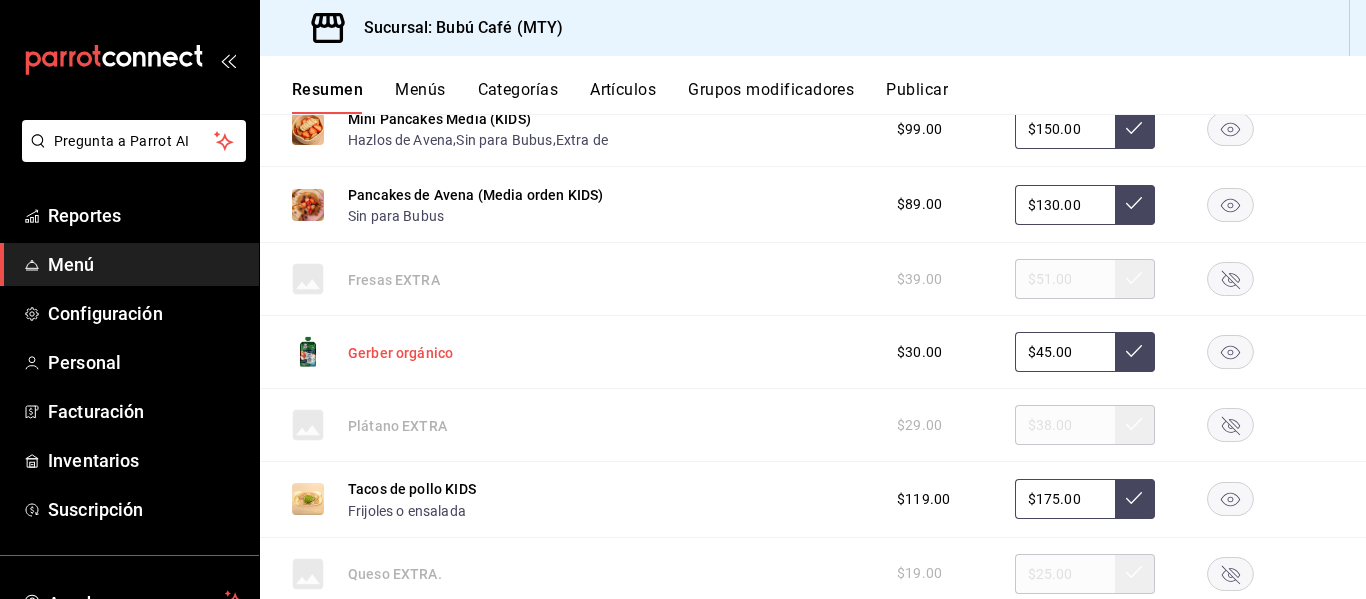 click on "Gerber orgánico" at bounding box center [400, 353] 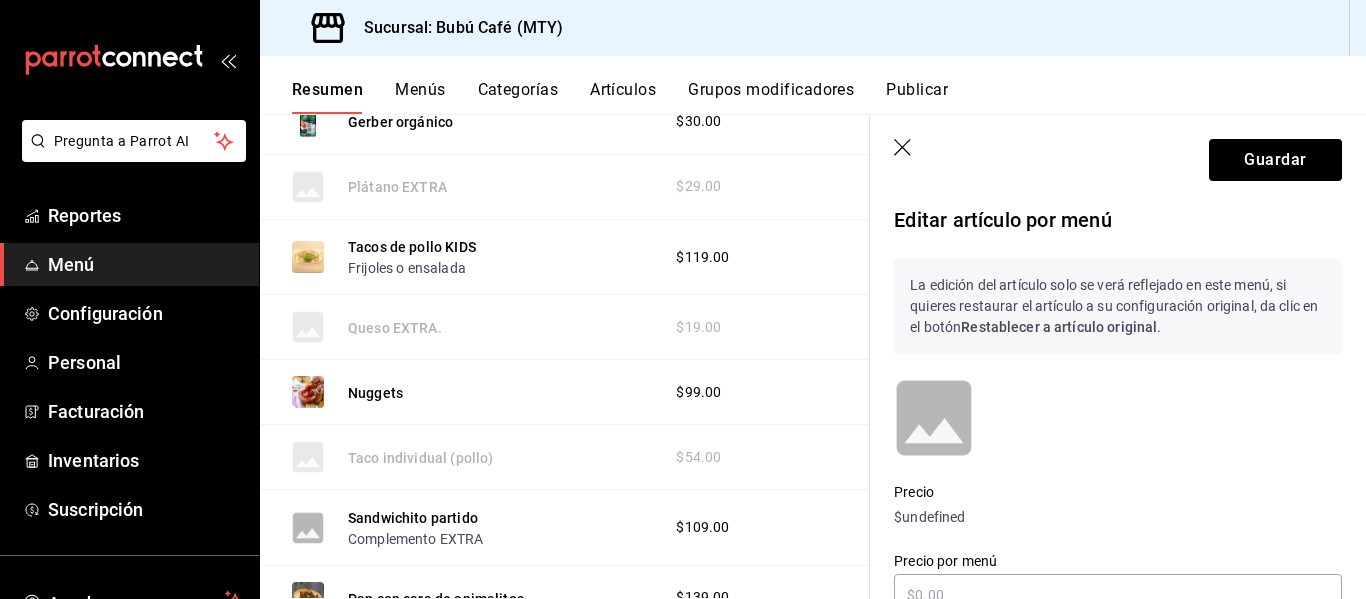 scroll, scrollTop: 3900, scrollLeft: 0, axis: vertical 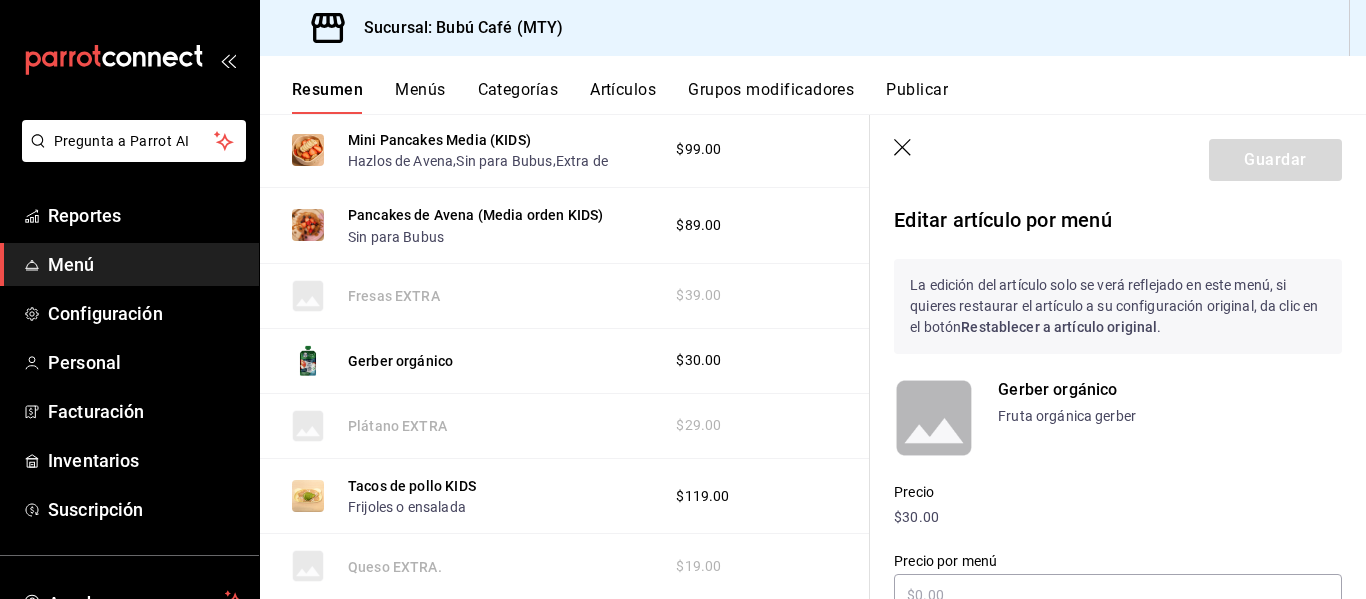 type on "$45.00" 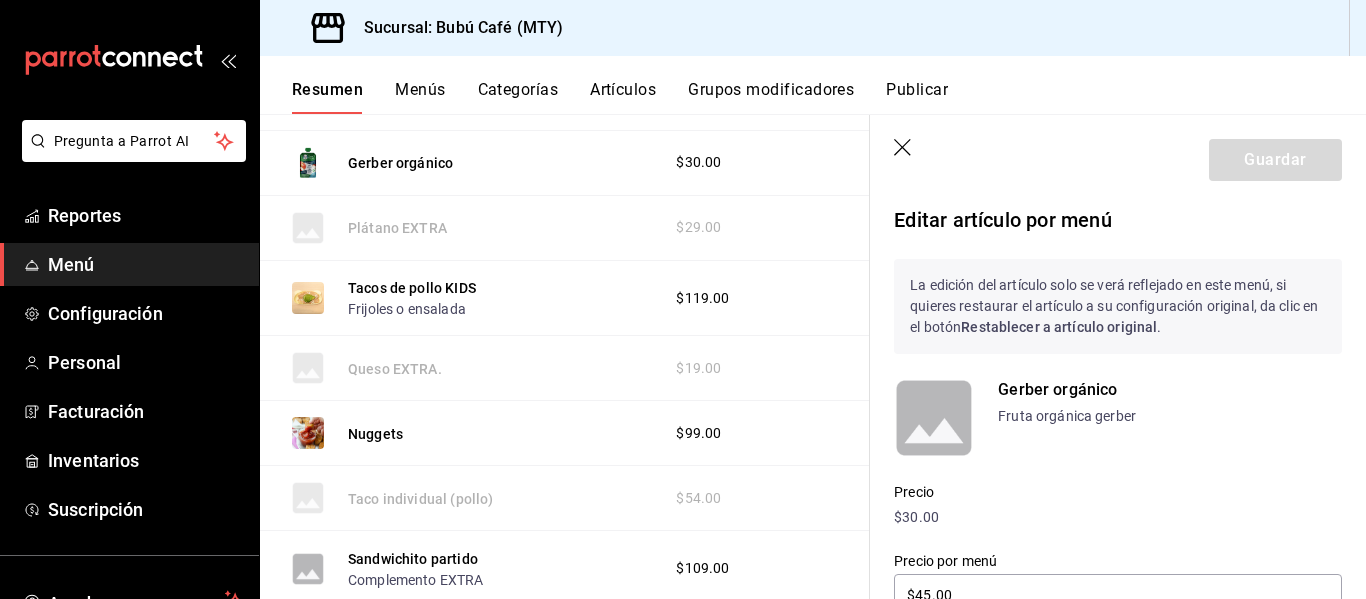 scroll, scrollTop: 4100, scrollLeft: 0, axis: vertical 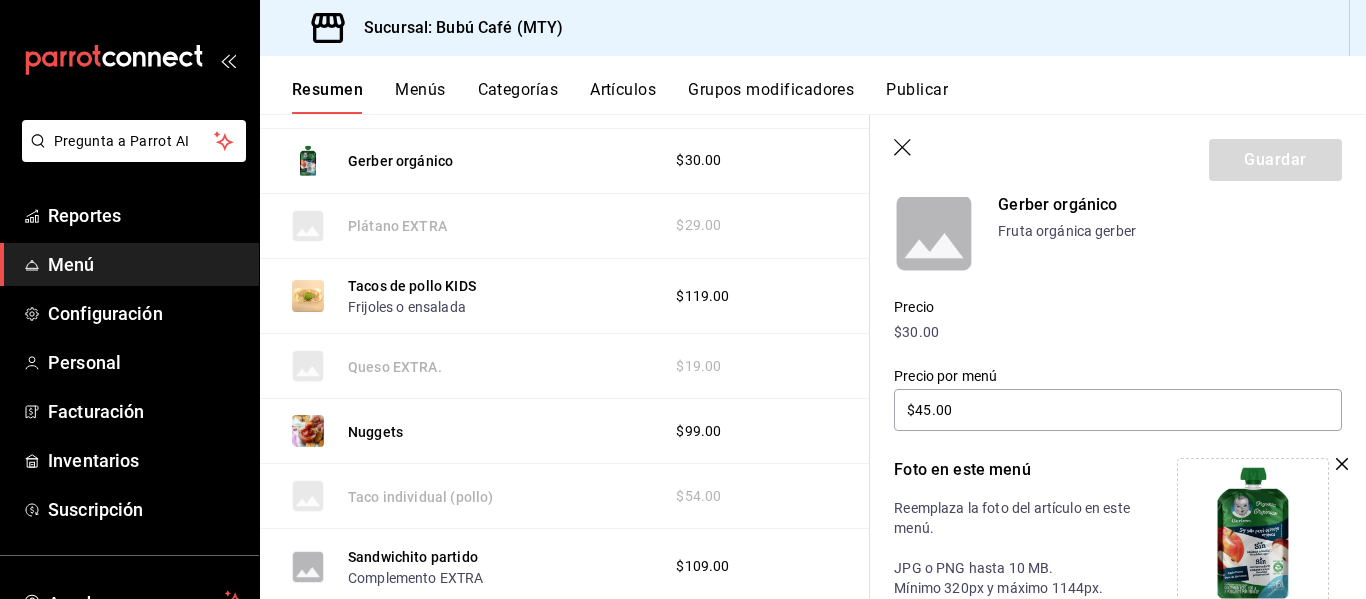 click on "$30.00" at bounding box center (1118, 332) 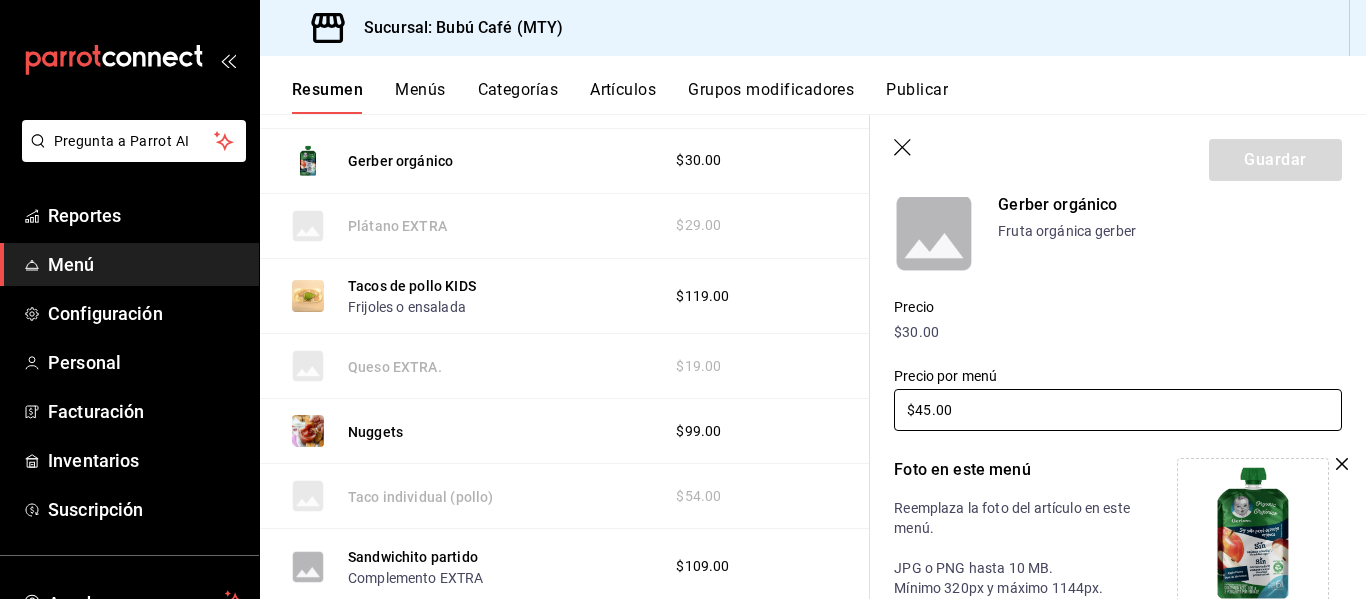 click on "$45.00" at bounding box center (1118, 410) 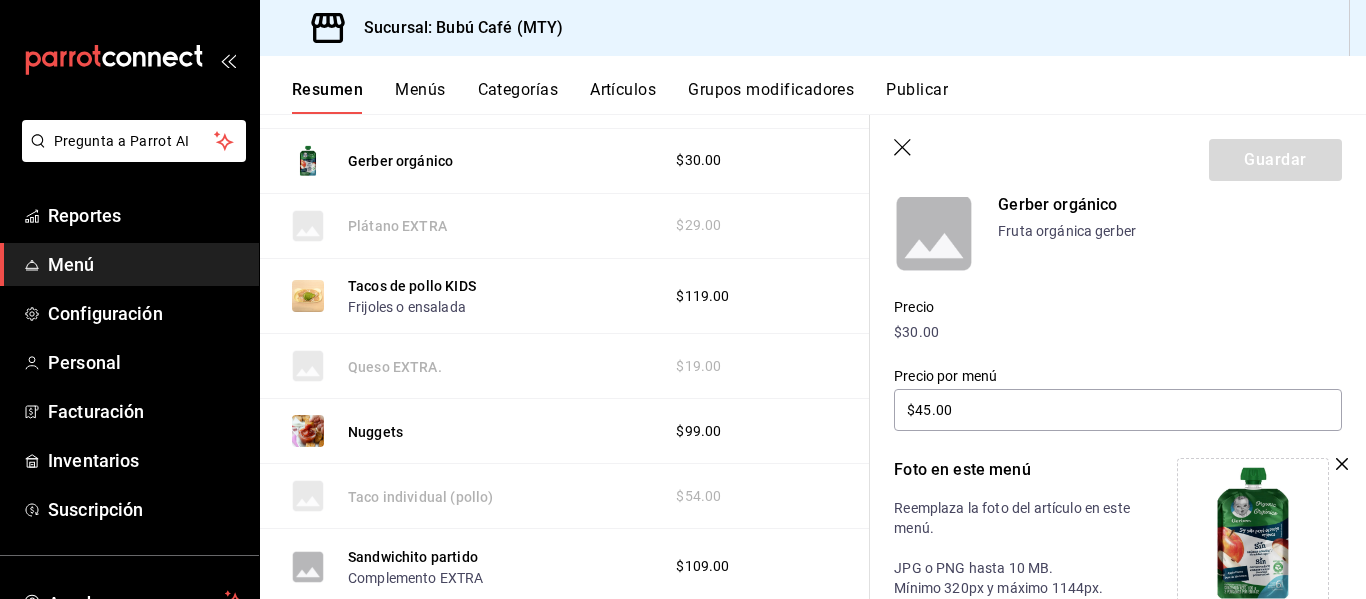 drag, startPoint x: 1022, startPoint y: 324, endPoint x: 1016, endPoint y: 334, distance: 11.661903 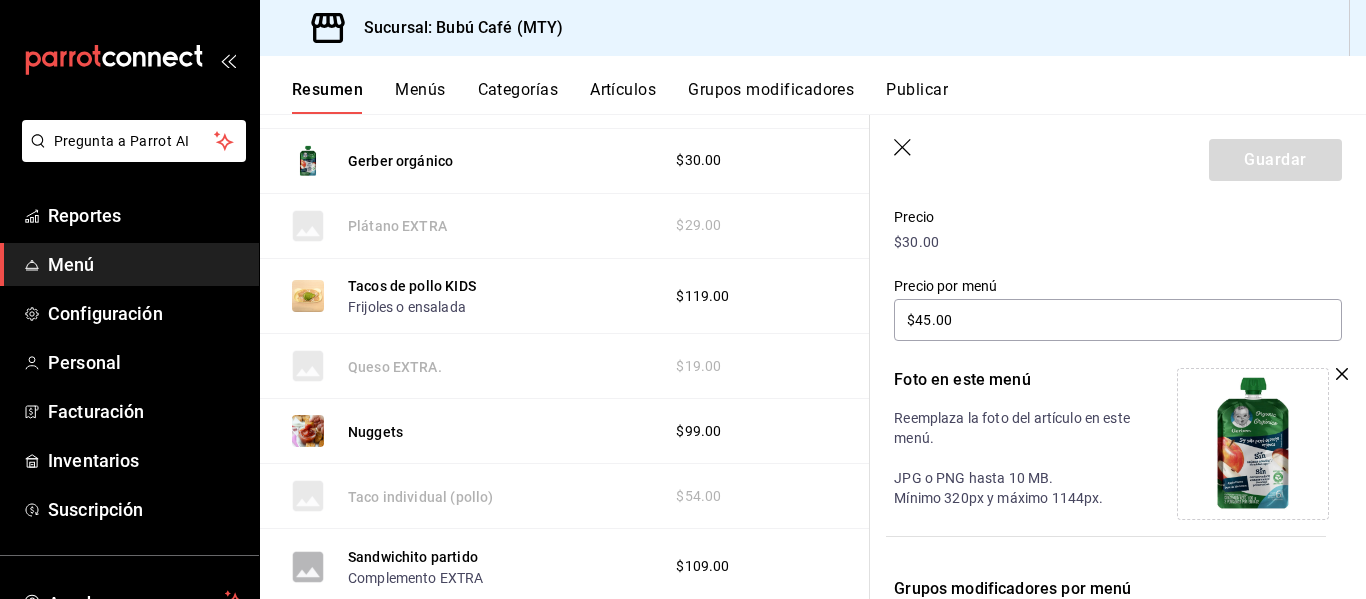 scroll, scrollTop: 300, scrollLeft: 0, axis: vertical 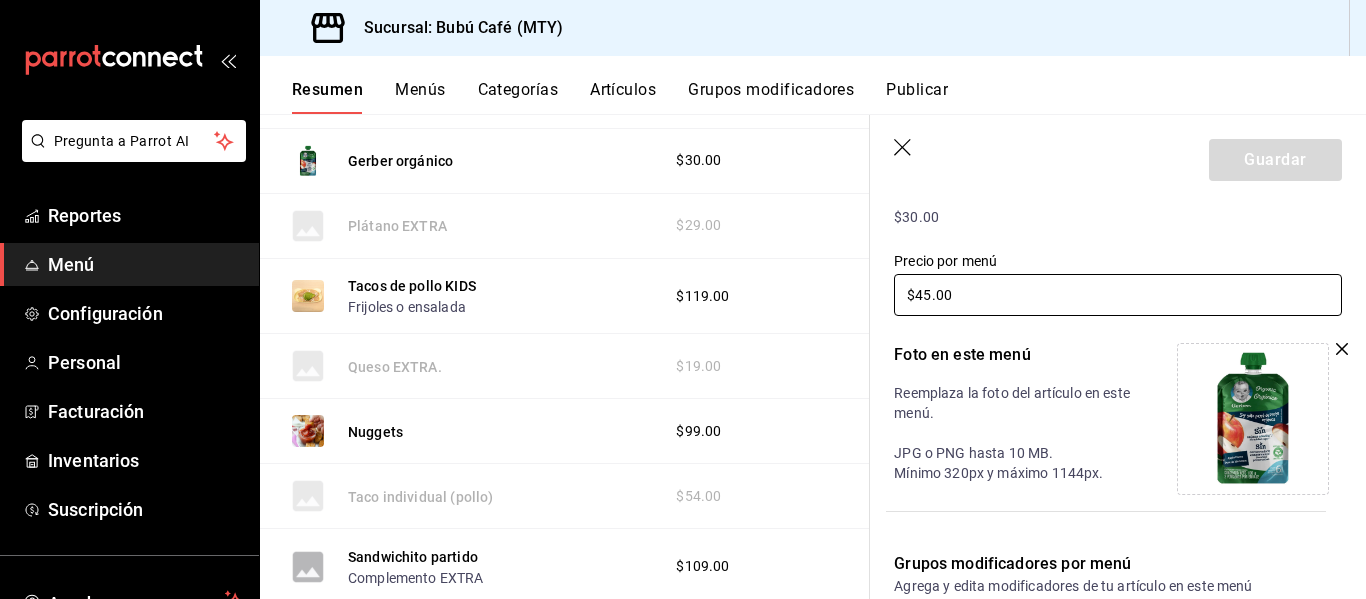 click on "$45.00" at bounding box center [1118, 295] 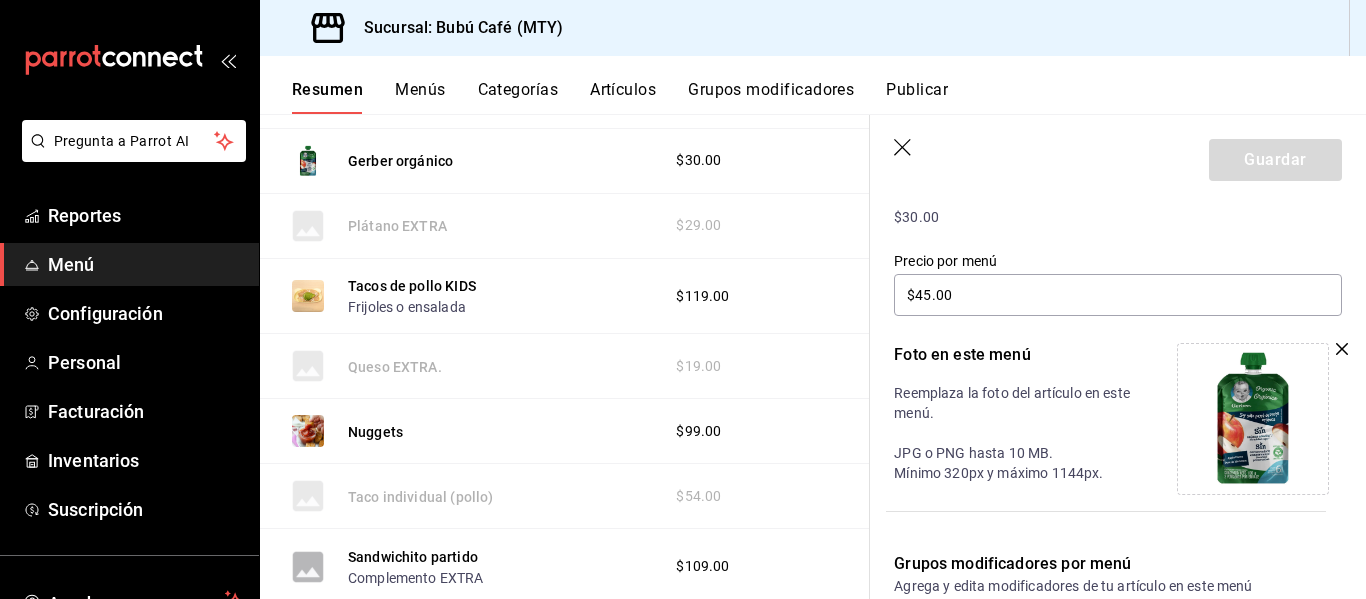 click on "Plátano EXTRA $29.00" at bounding box center [565, 226] 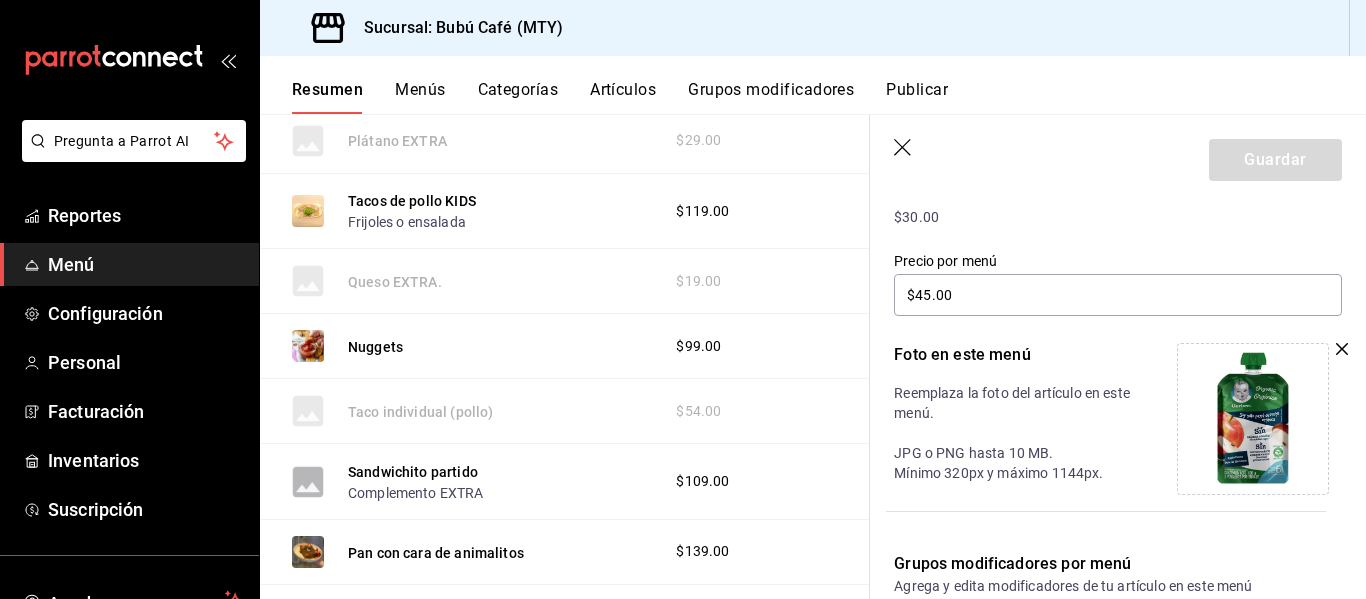 scroll, scrollTop: 4400, scrollLeft: 0, axis: vertical 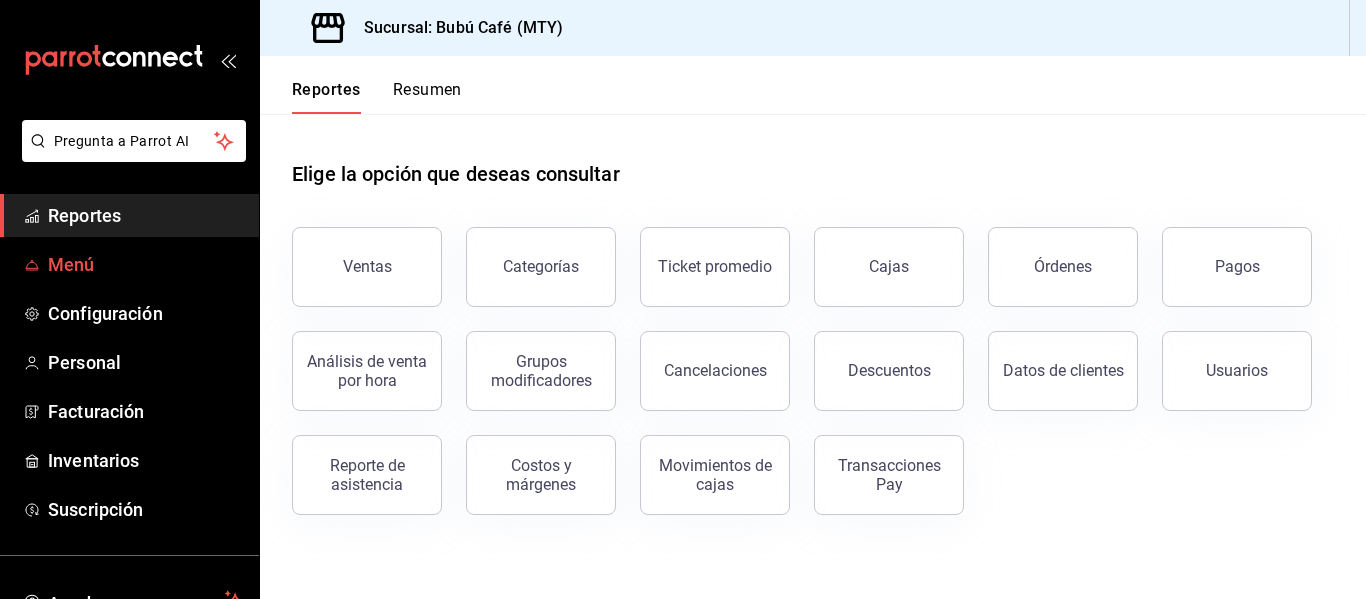 click on "Menú" at bounding box center [145, 264] 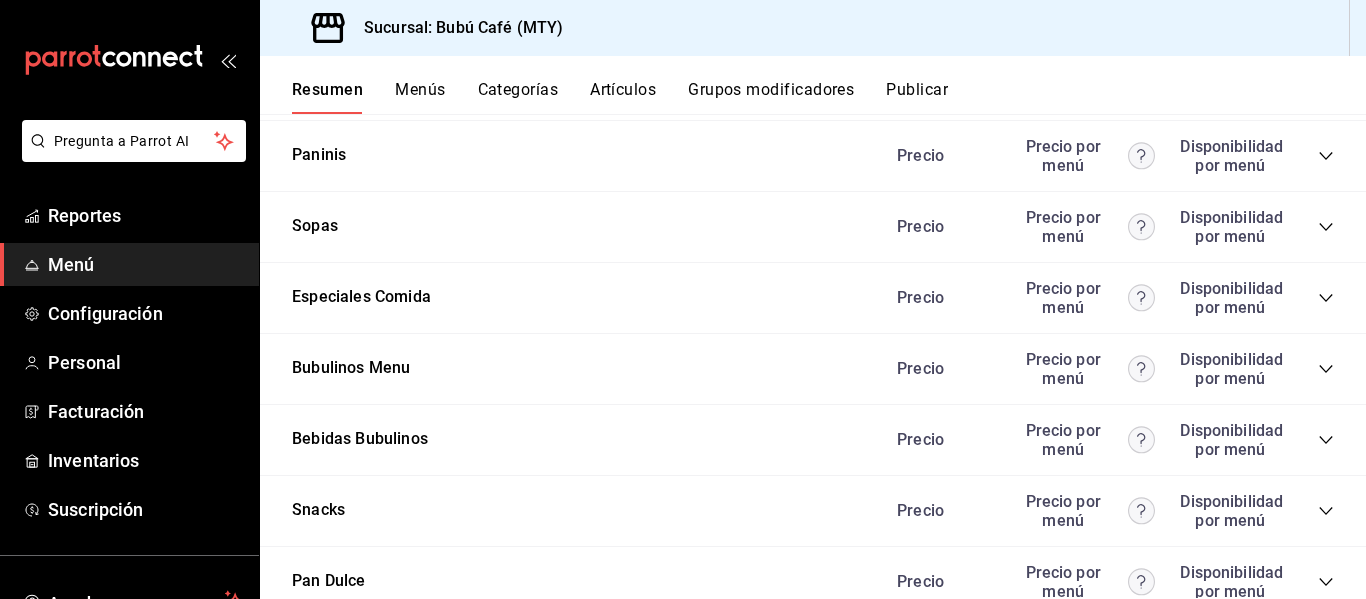 scroll, scrollTop: 1900, scrollLeft: 0, axis: vertical 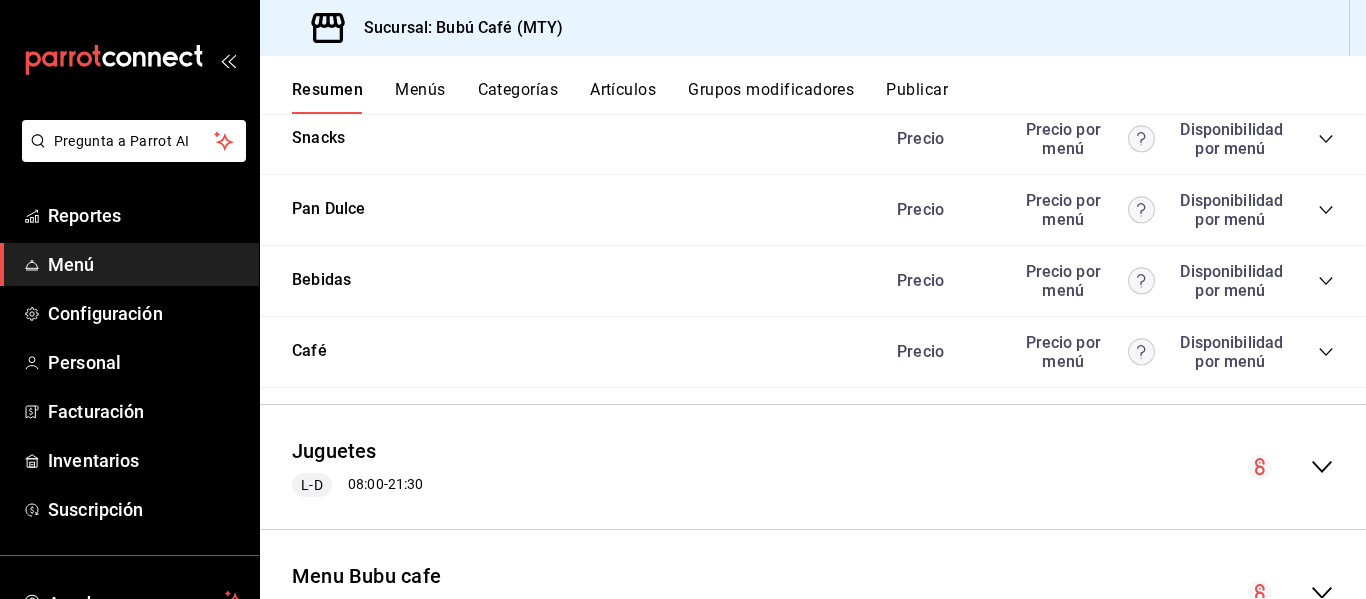 click 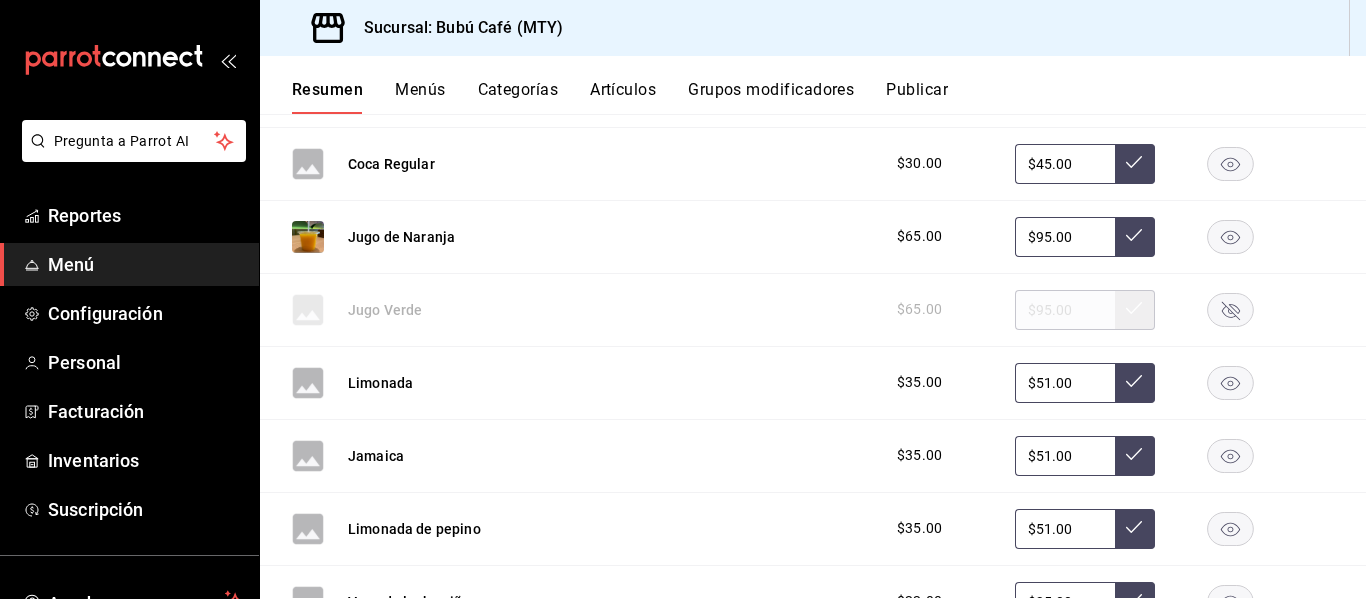 scroll, scrollTop: 2164, scrollLeft: 0, axis: vertical 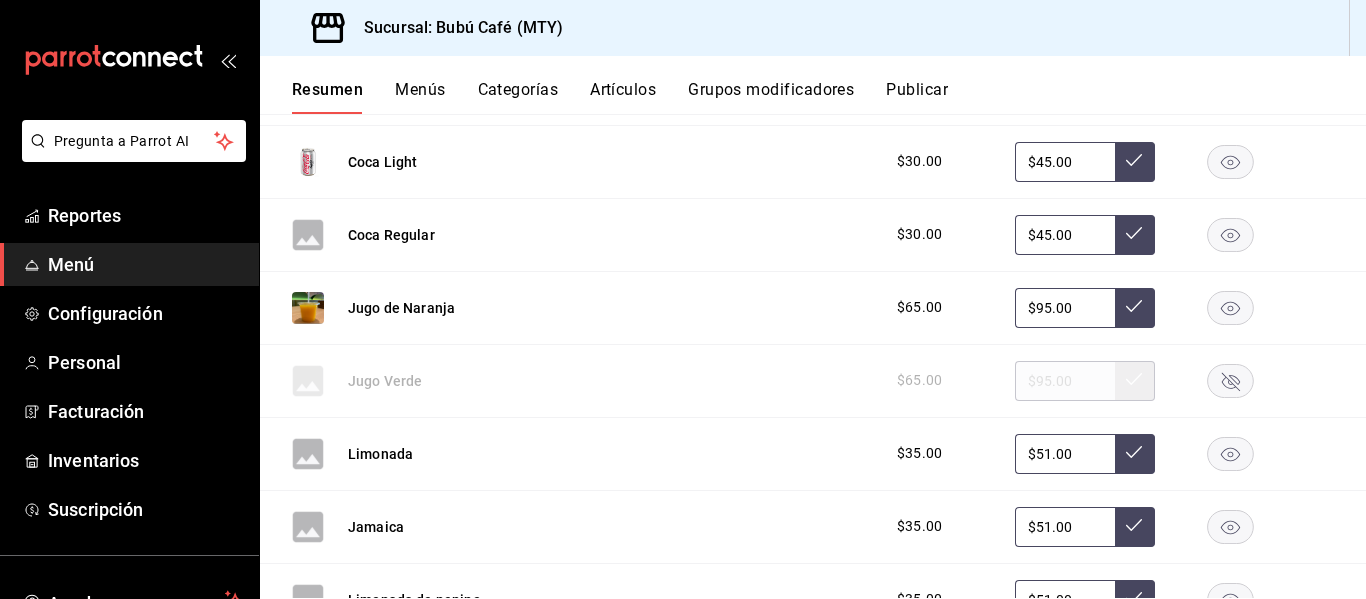 click on "Menús" at bounding box center (420, 97) 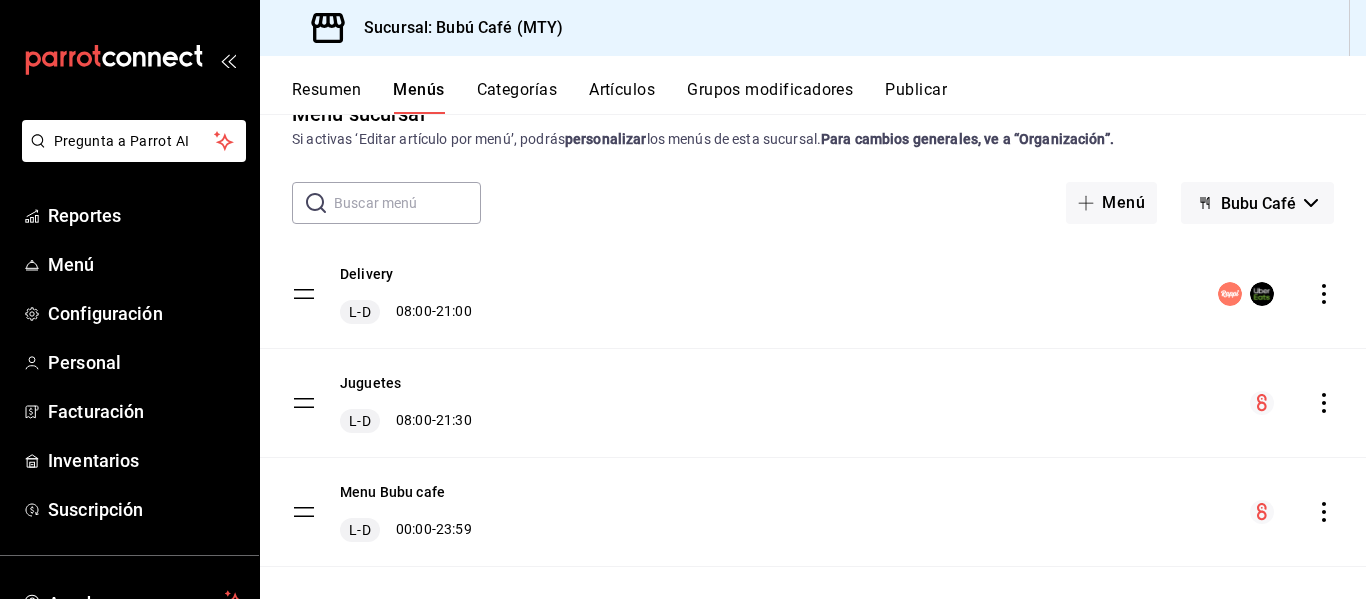 scroll, scrollTop: 72, scrollLeft: 0, axis: vertical 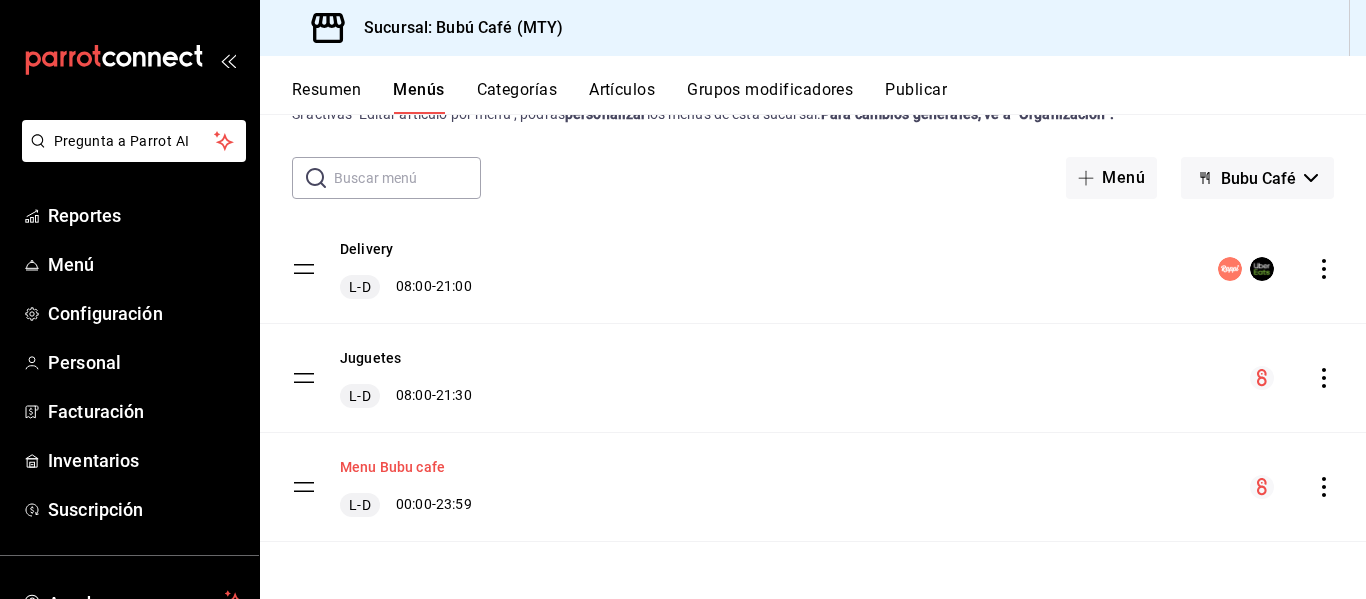 click on "Menu Bubu cafe" at bounding box center [392, 467] 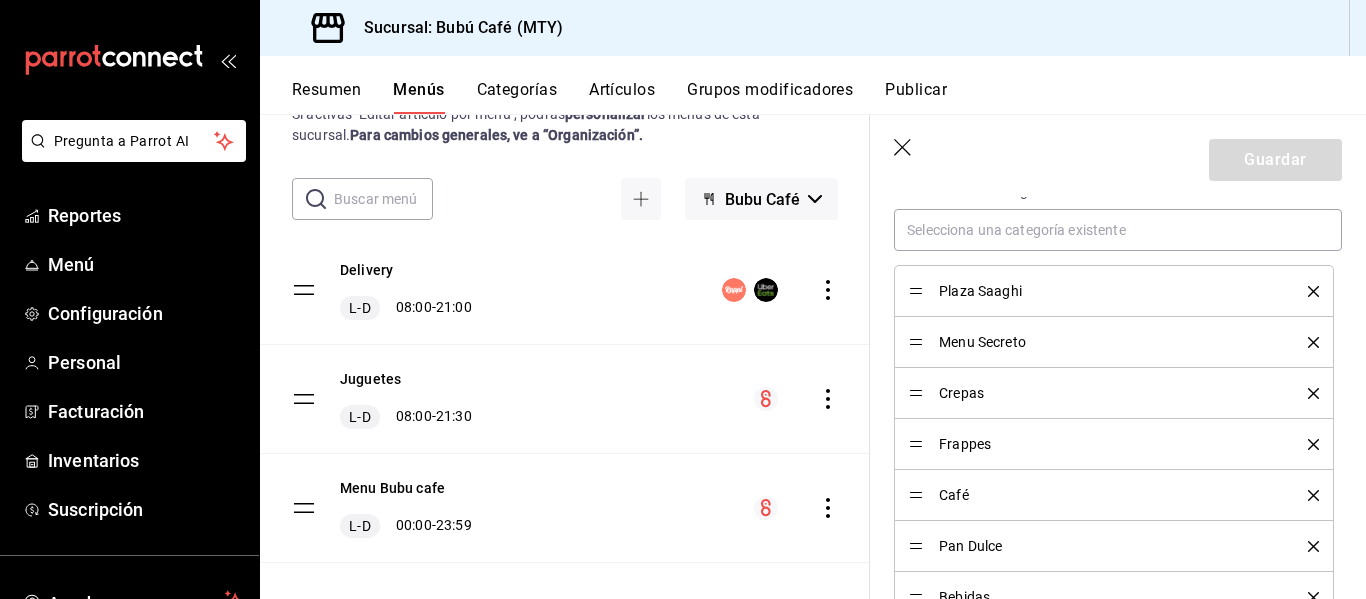 scroll, scrollTop: 600, scrollLeft: 0, axis: vertical 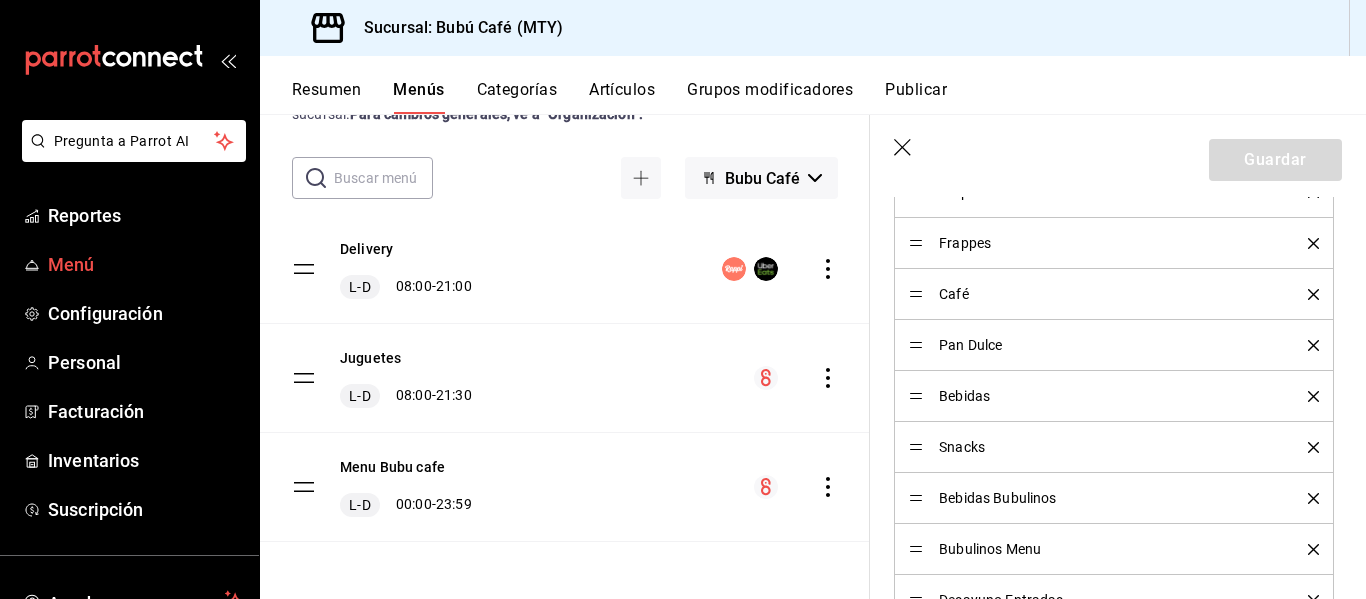 click on "Menú" at bounding box center [145, 264] 